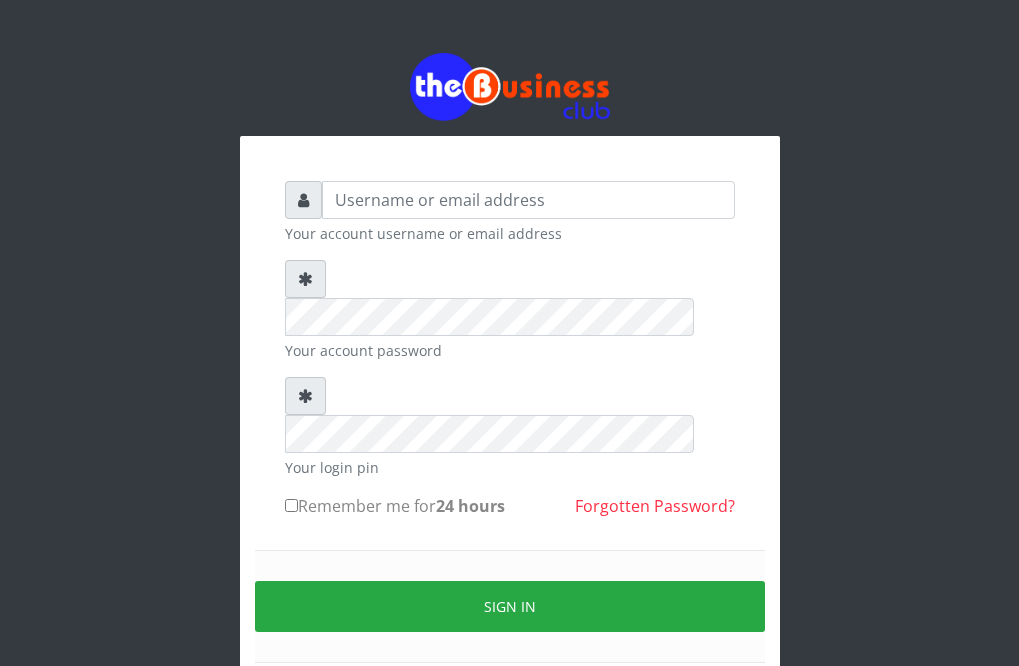 scroll, scrollTop: 0, scrollLeft: 0, axis: both 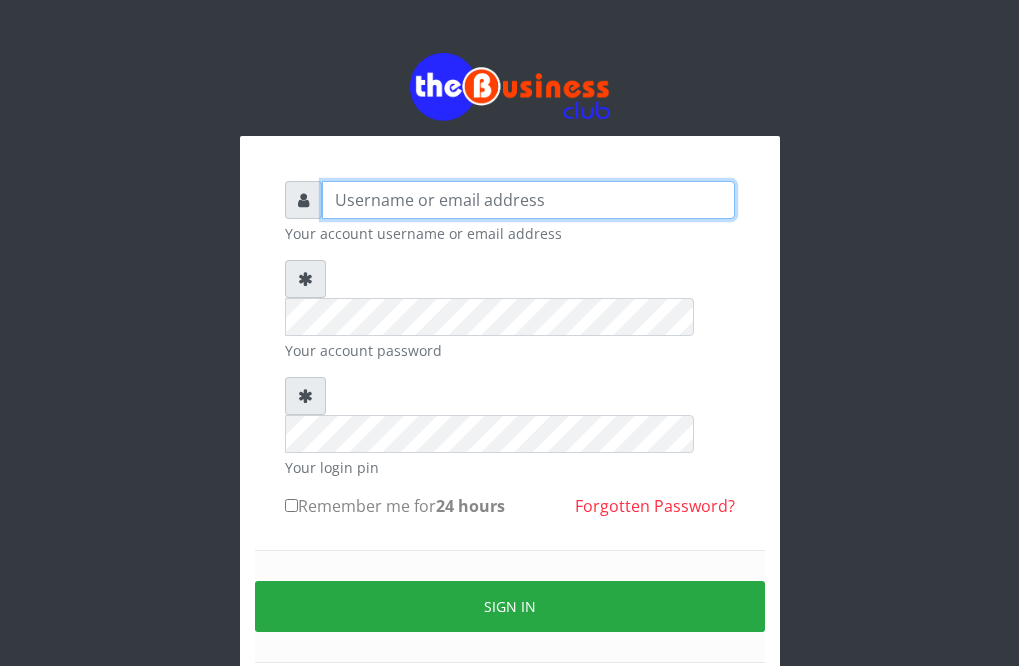 type on "[FIRST]" 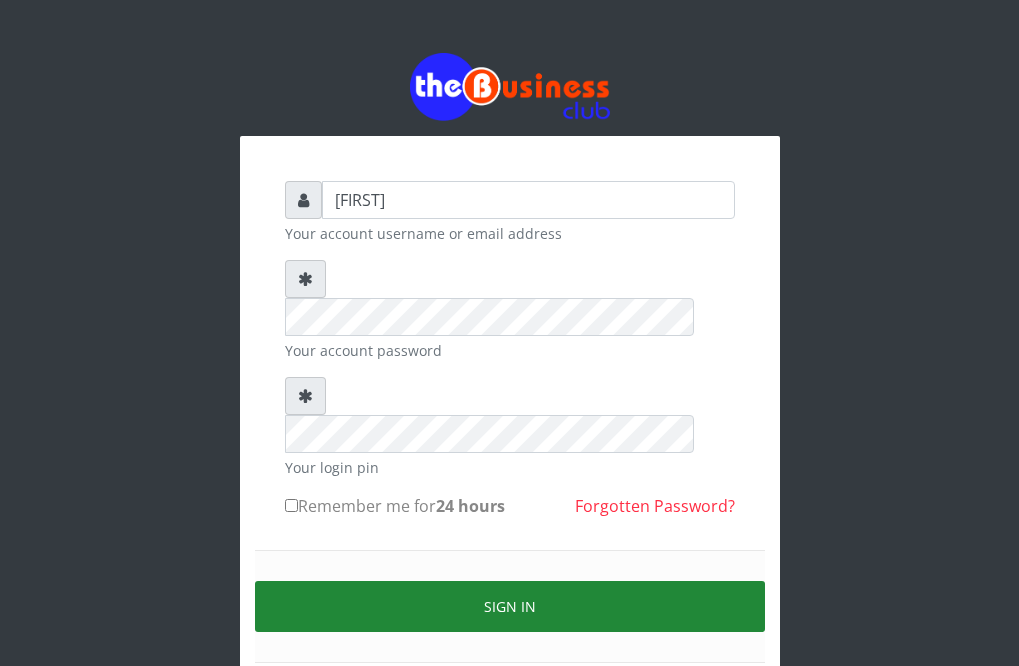 click on "Sign in" at bounding box center (510, 606) 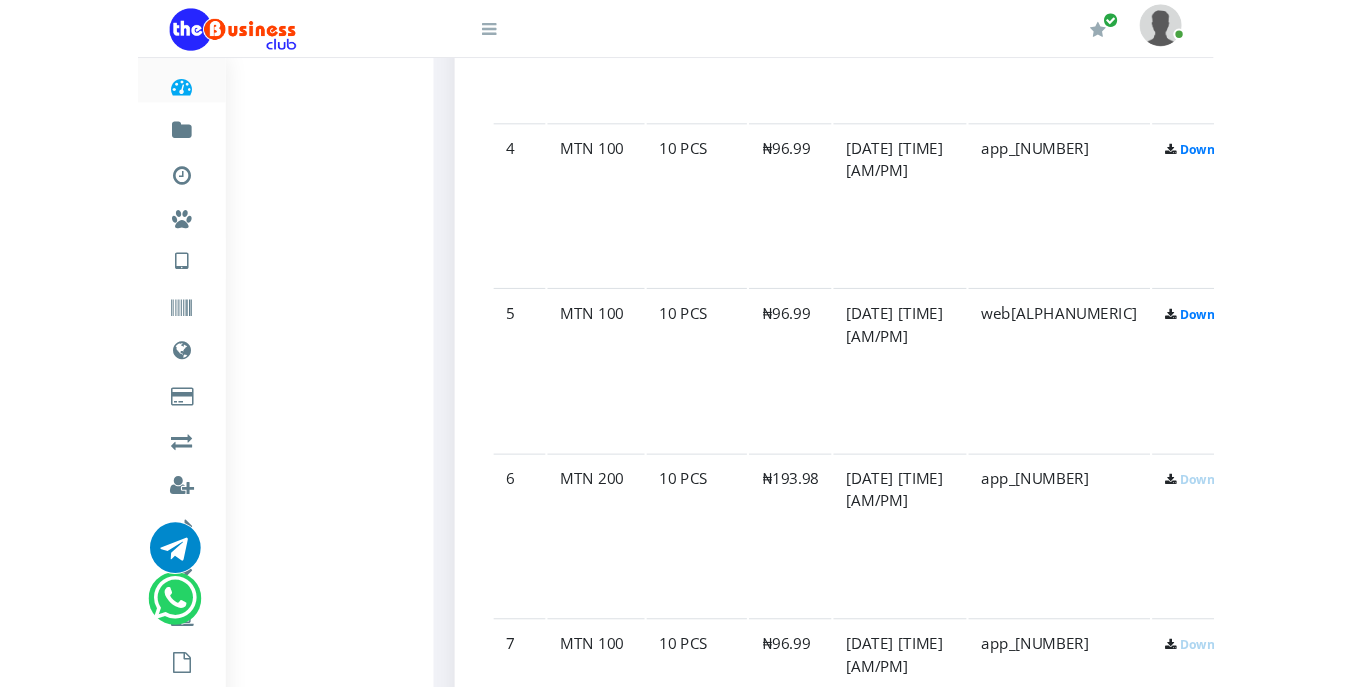 scroll, scrollTop: 1600, scrollLeft: 0, axis: vertical 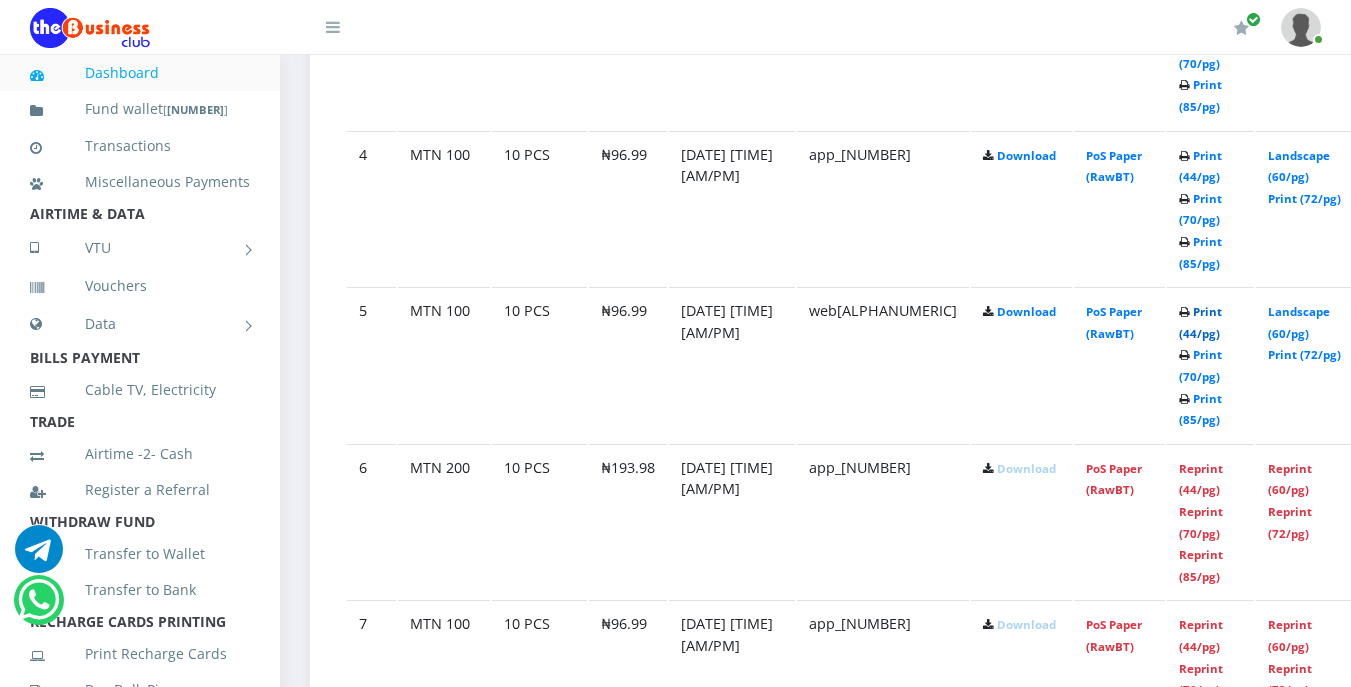 click on "Print (44/pg)" at bounding box center (1200, 322) 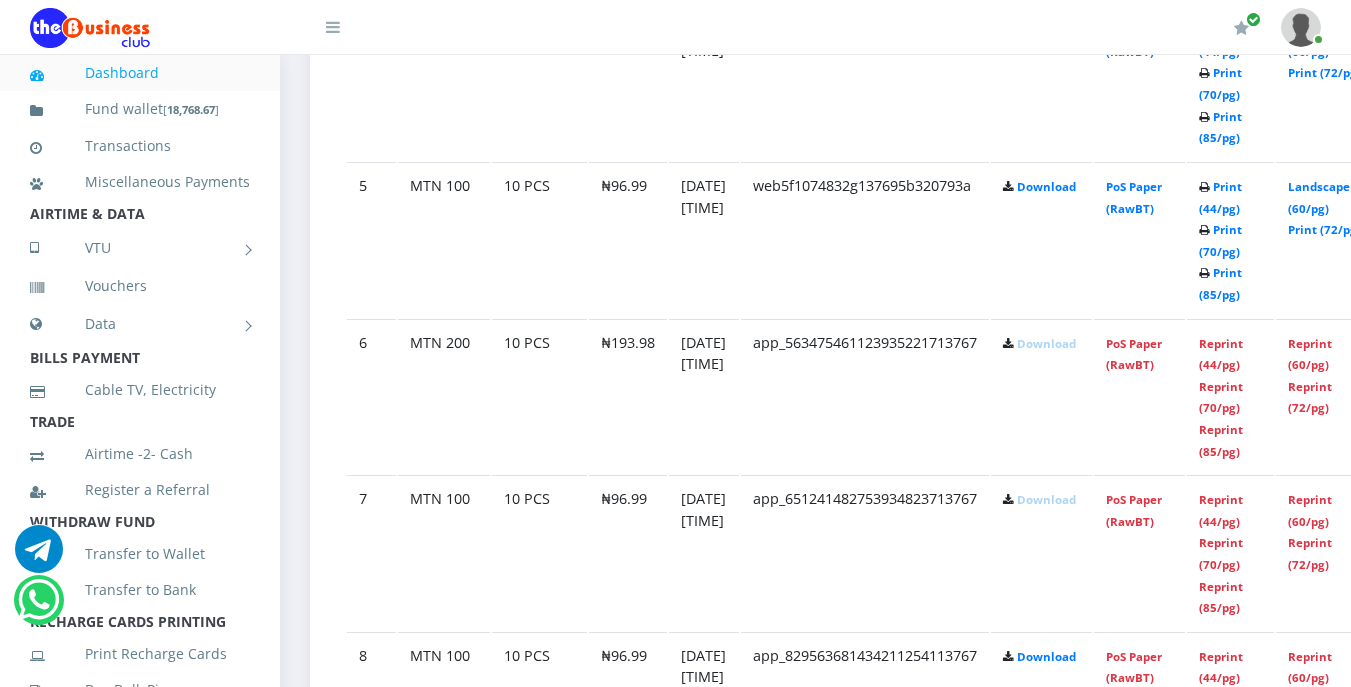 scroll, scrollTop: 1700, scrollLeft: 0, axis: vertical 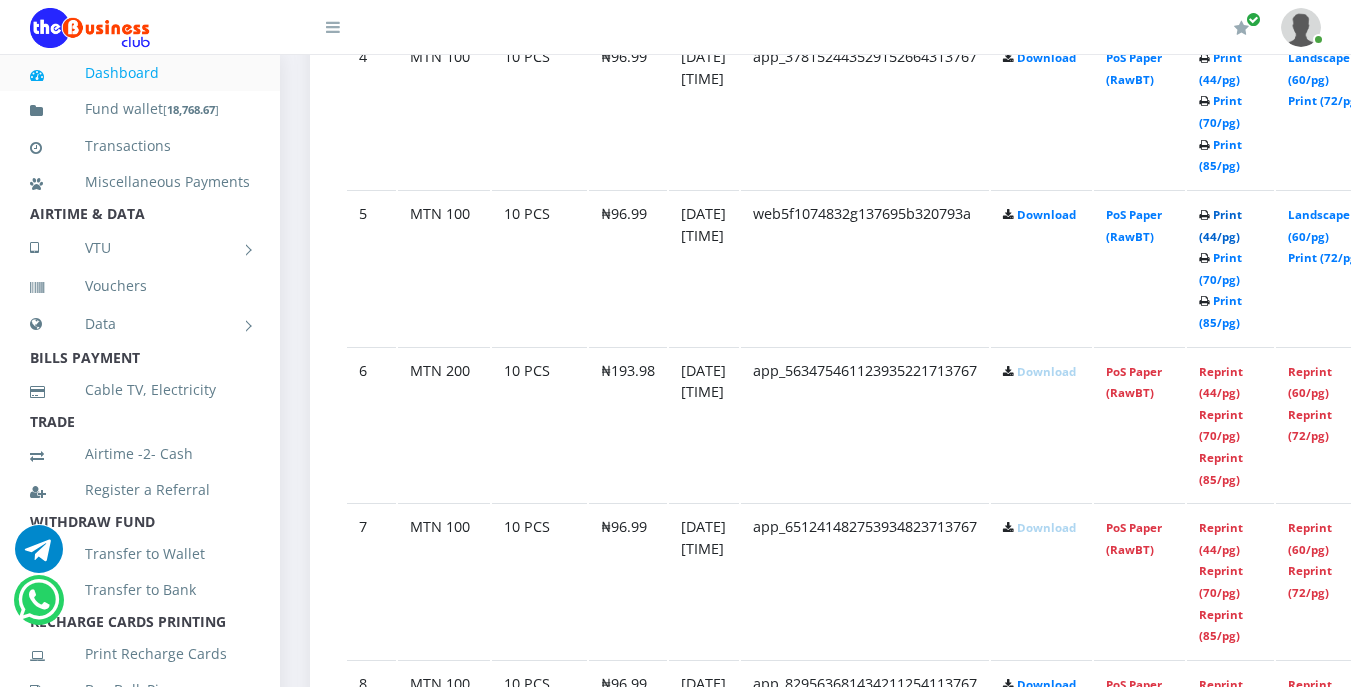 click on "Print (44/pg)" at bounding box center (1220, 225) 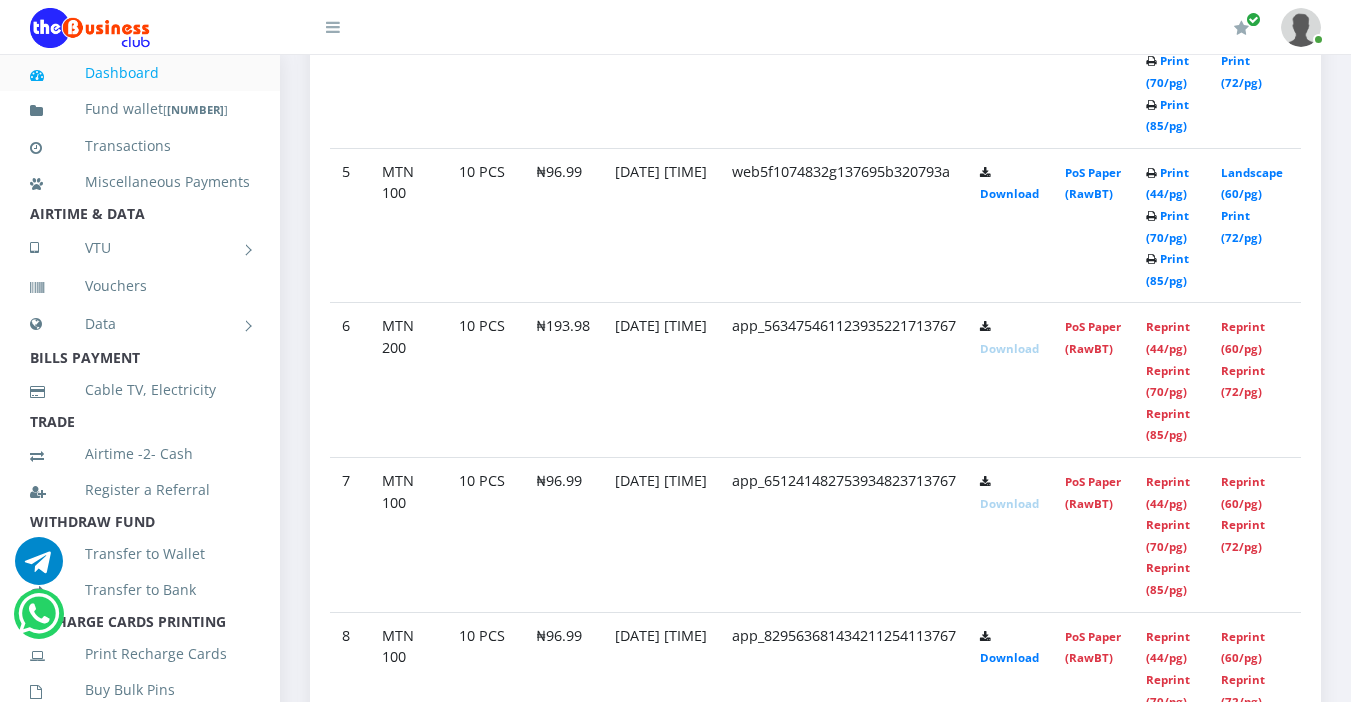 scroll, scrollTop: 1815, scrollLeft: 0, axis: vertical 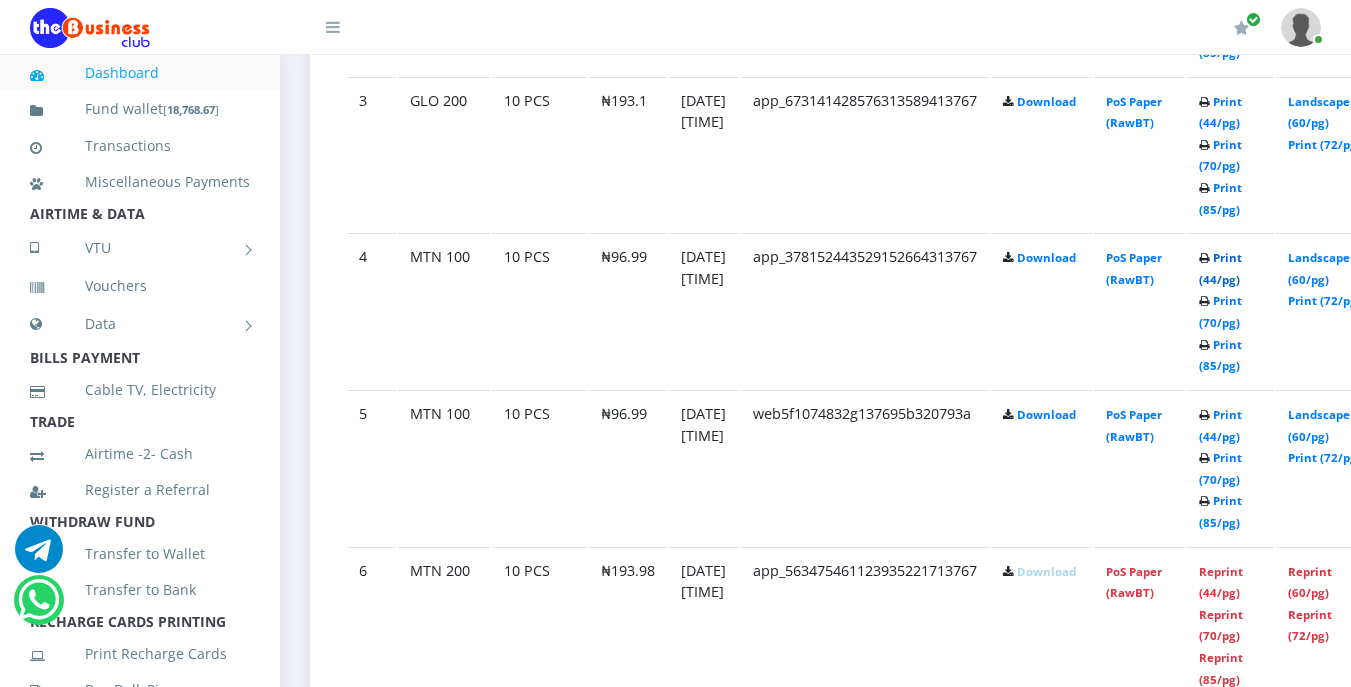 click on "Print (44/pg)" at bounding box center (1220, 268) 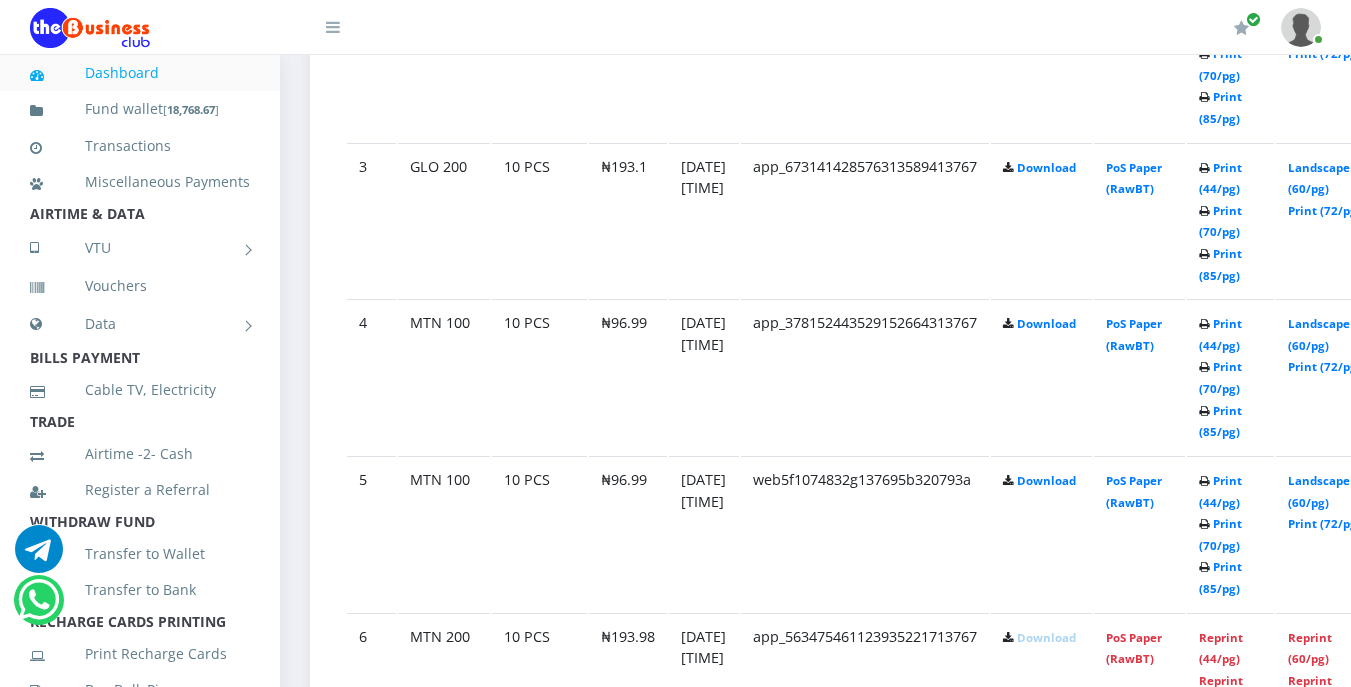 scroll, scrollTop: 1500, scrollLeft: 0, axis: vertical 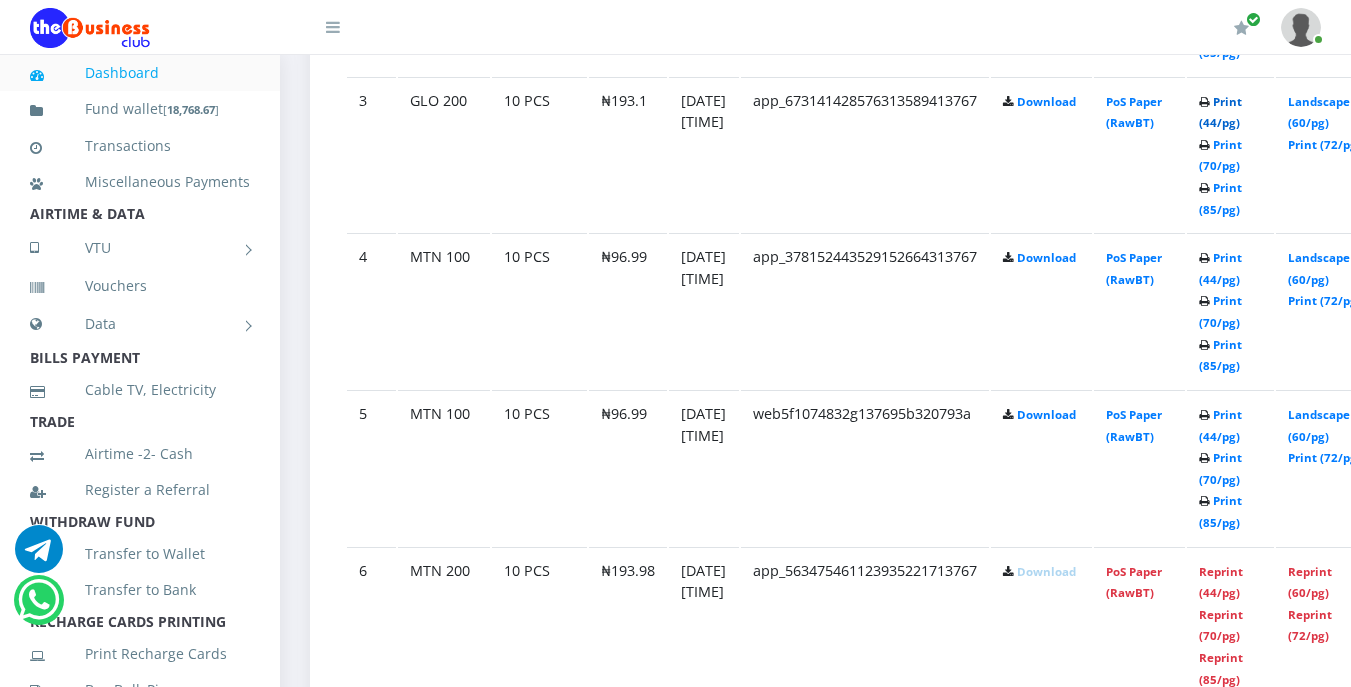 click on "Print (44/pg)" at bounding box center [1220, 112] 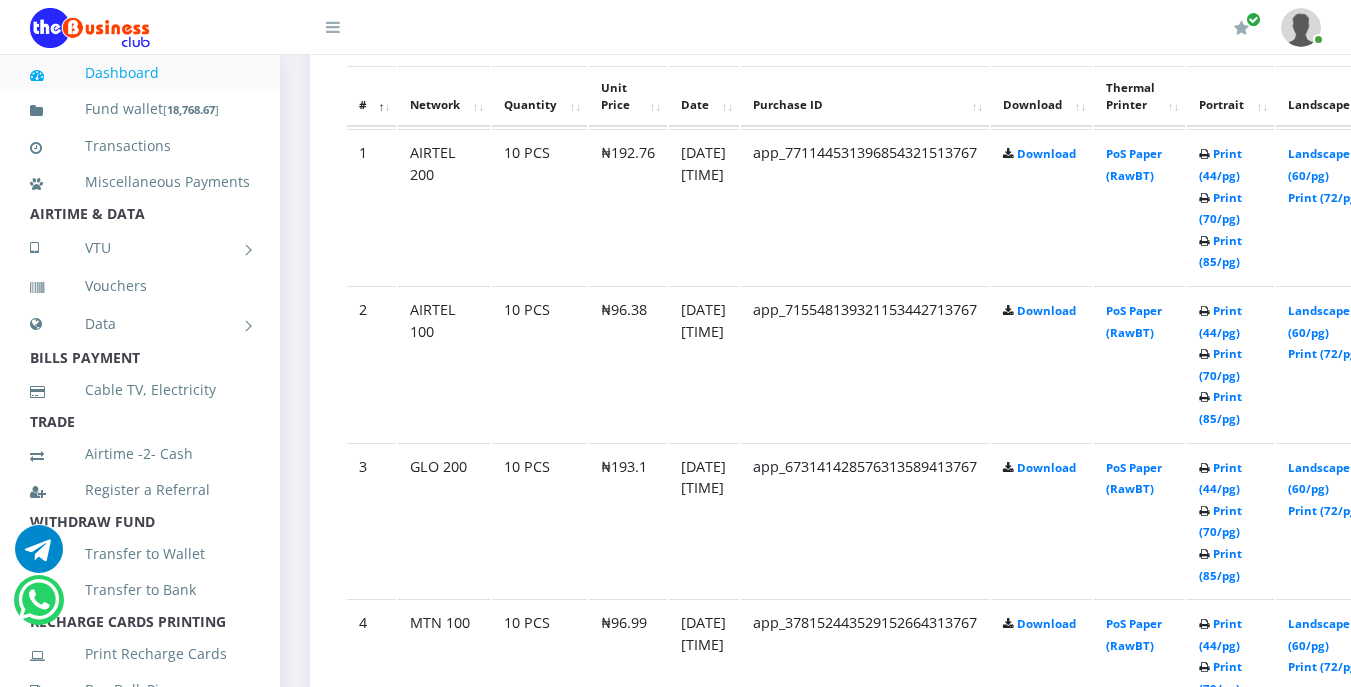 scroll, scrollTop: 0, scrollLeft: 0, axis: both 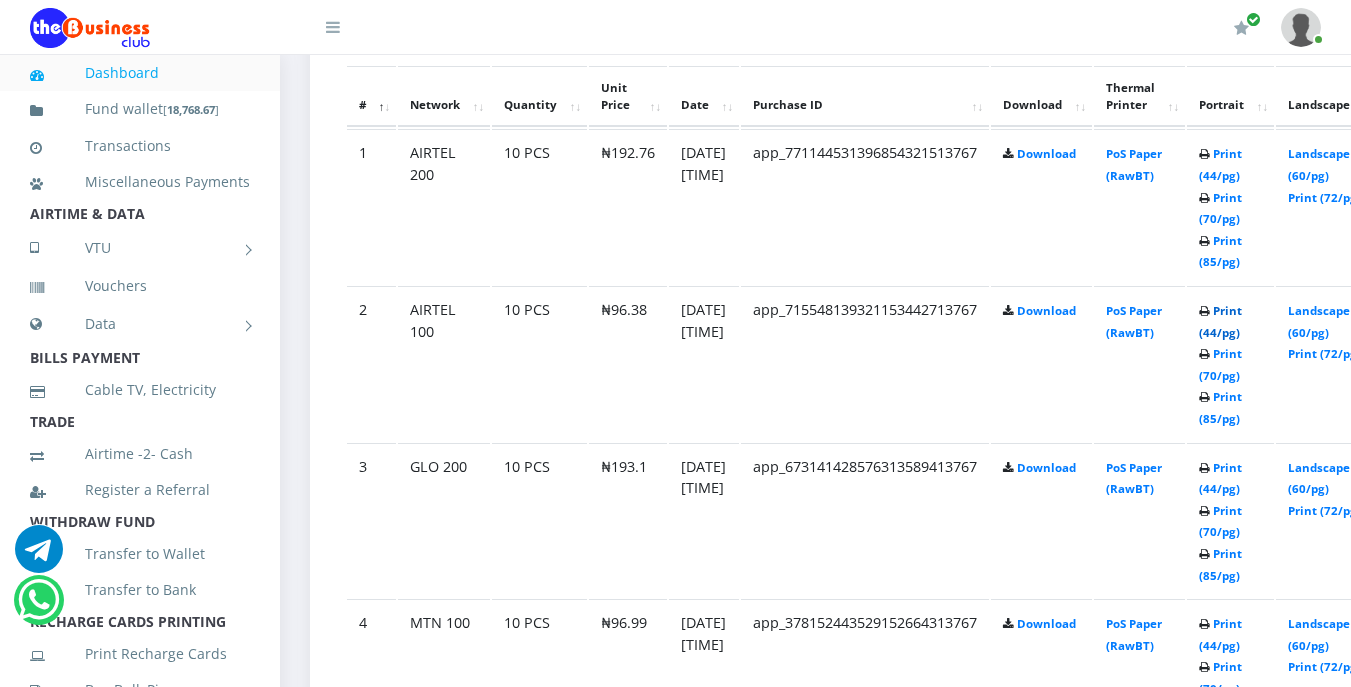 click on "Print (44/pg)" at bounding box center (1220, 321) 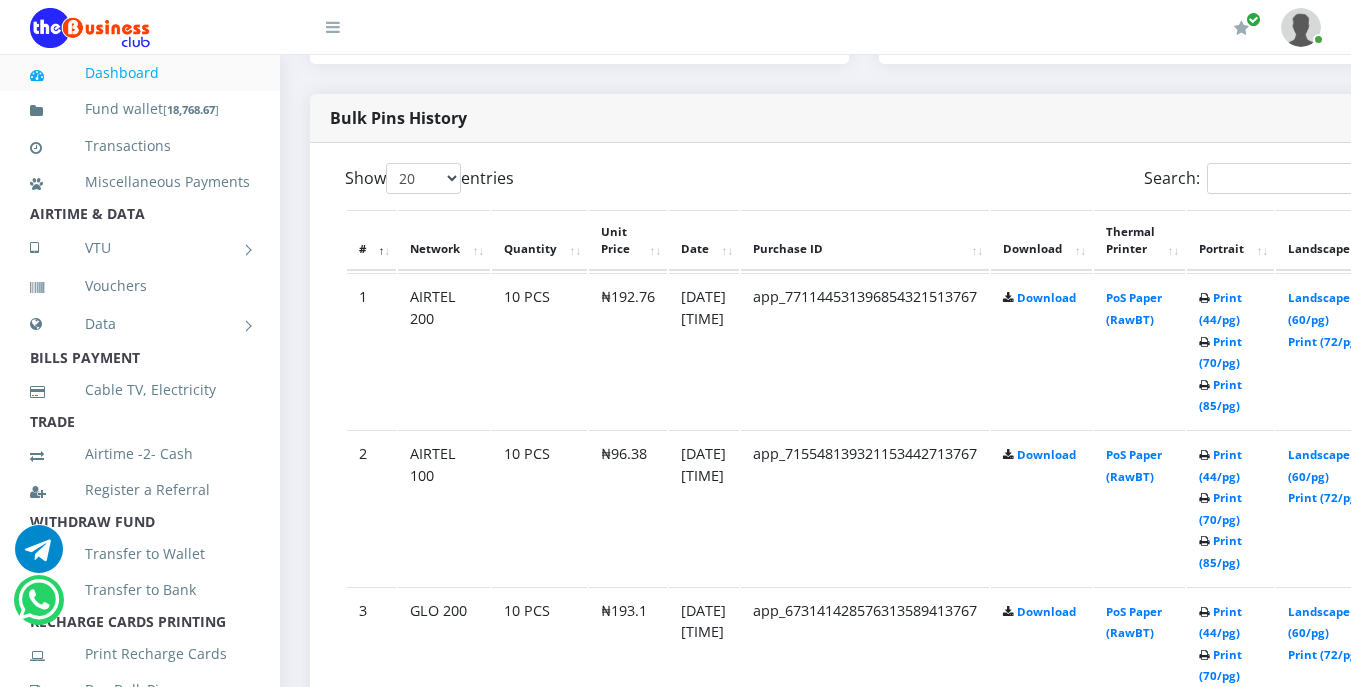 scroll, scrollTop: 1017, scrollLeft: 0, axis: vertical 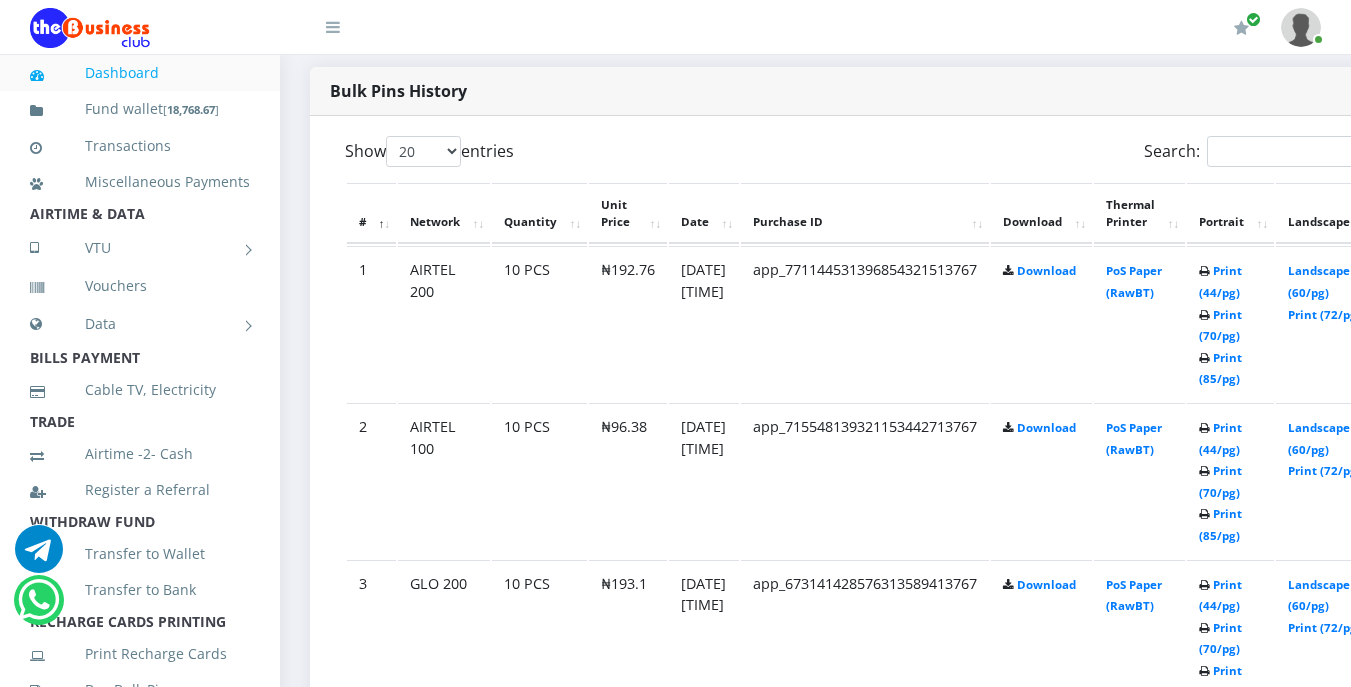 click on "Print (44/pg)   Print (70/pg)   Print (85/pg)" at bounding box center (1230, 323) 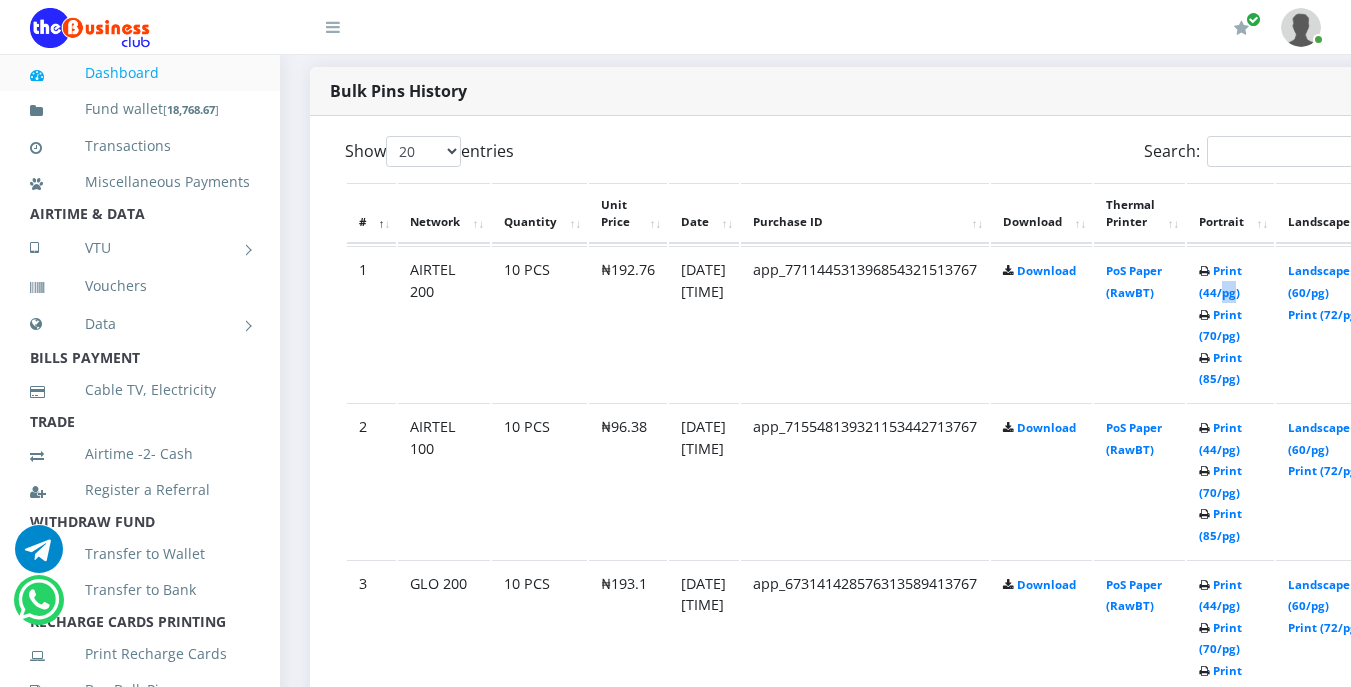 click on "Print (44/pg)   Print (70/pg)   Print (85/pg)" at bounding box center (1230, 323) 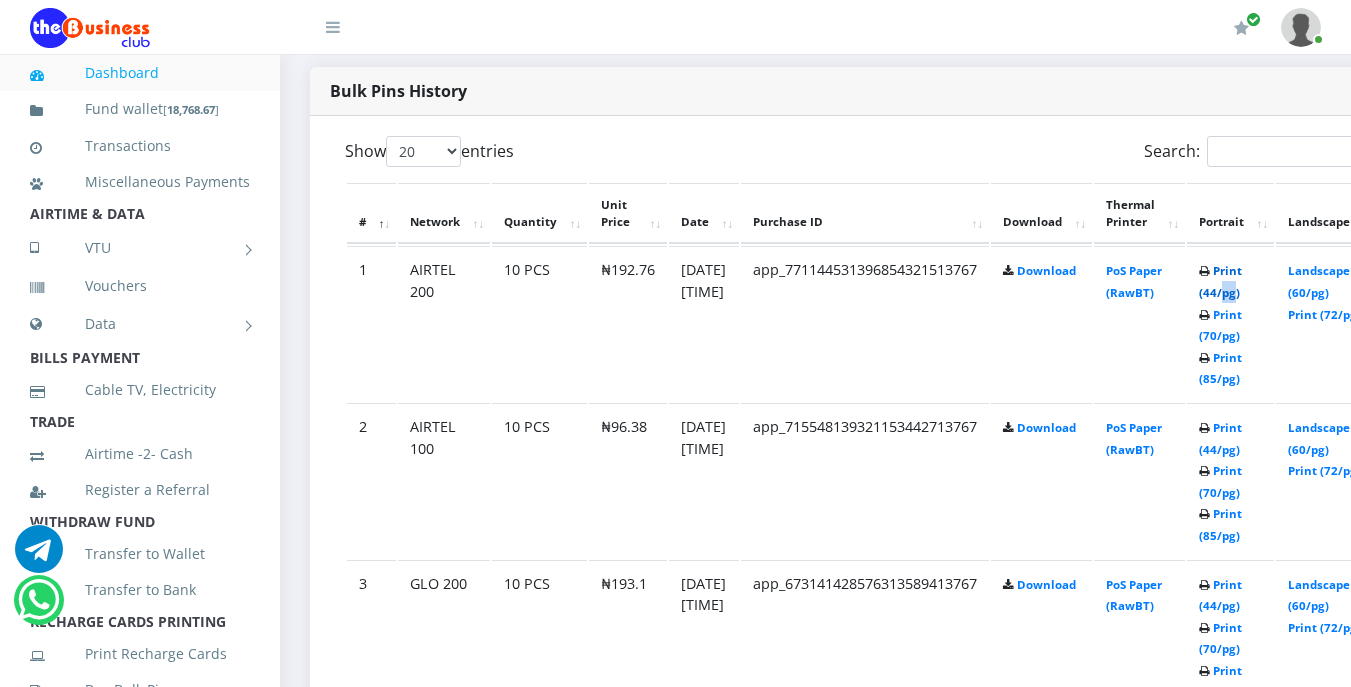 click on "Print (44/pg)" at bounding box center [1220, 281] 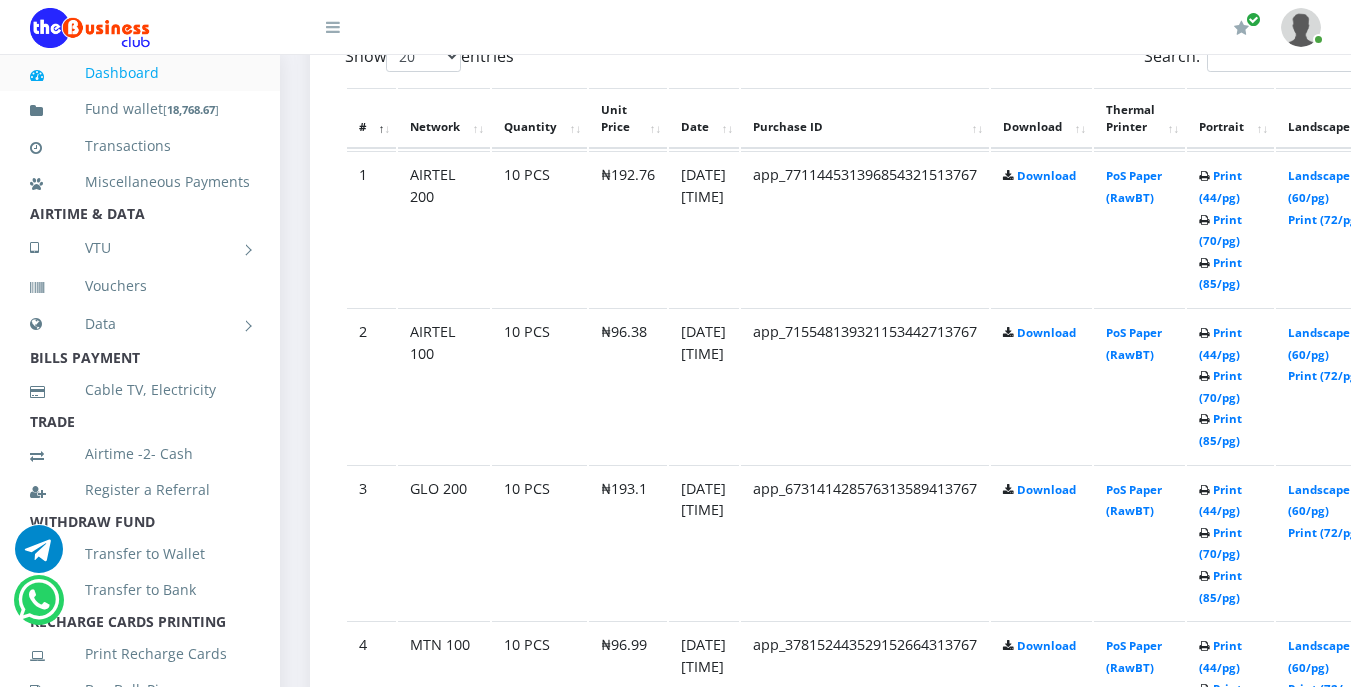 scroll, scrollTop: 1101, scrollLeft: 0, axis: vertical 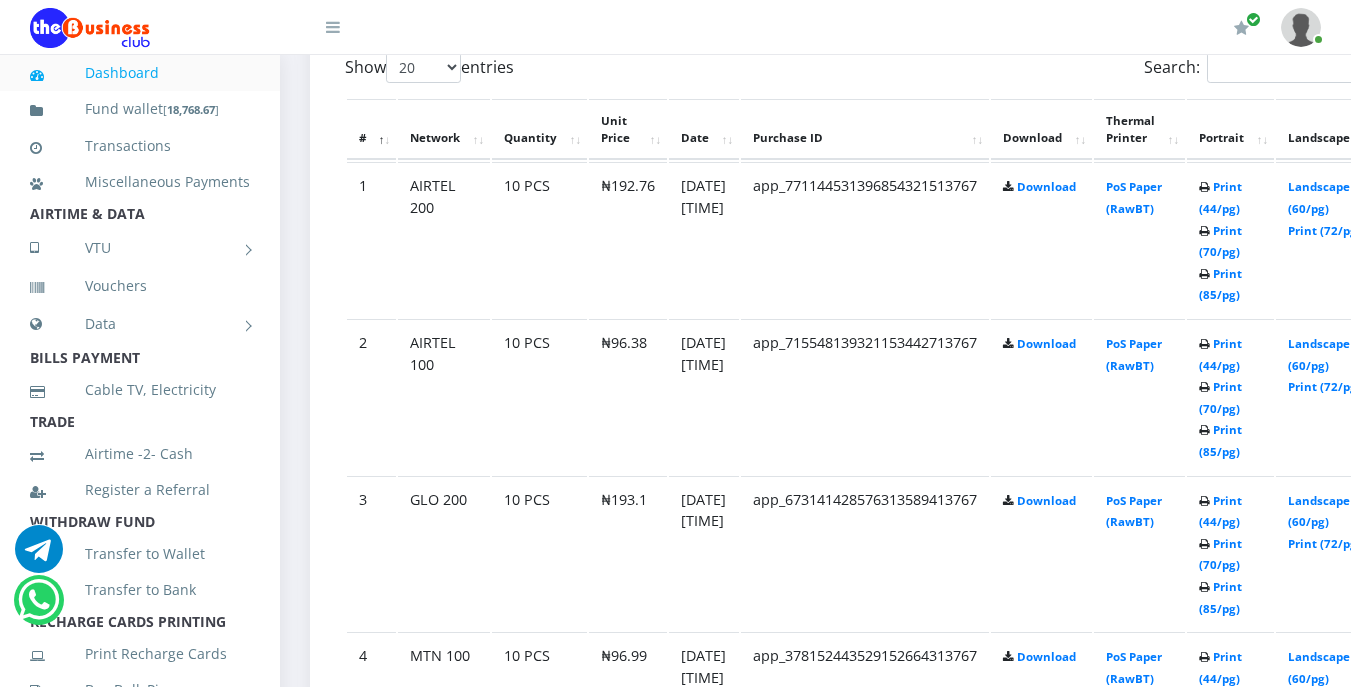 click on "app_673141428576313589413767" at bounding box center (865, 239) 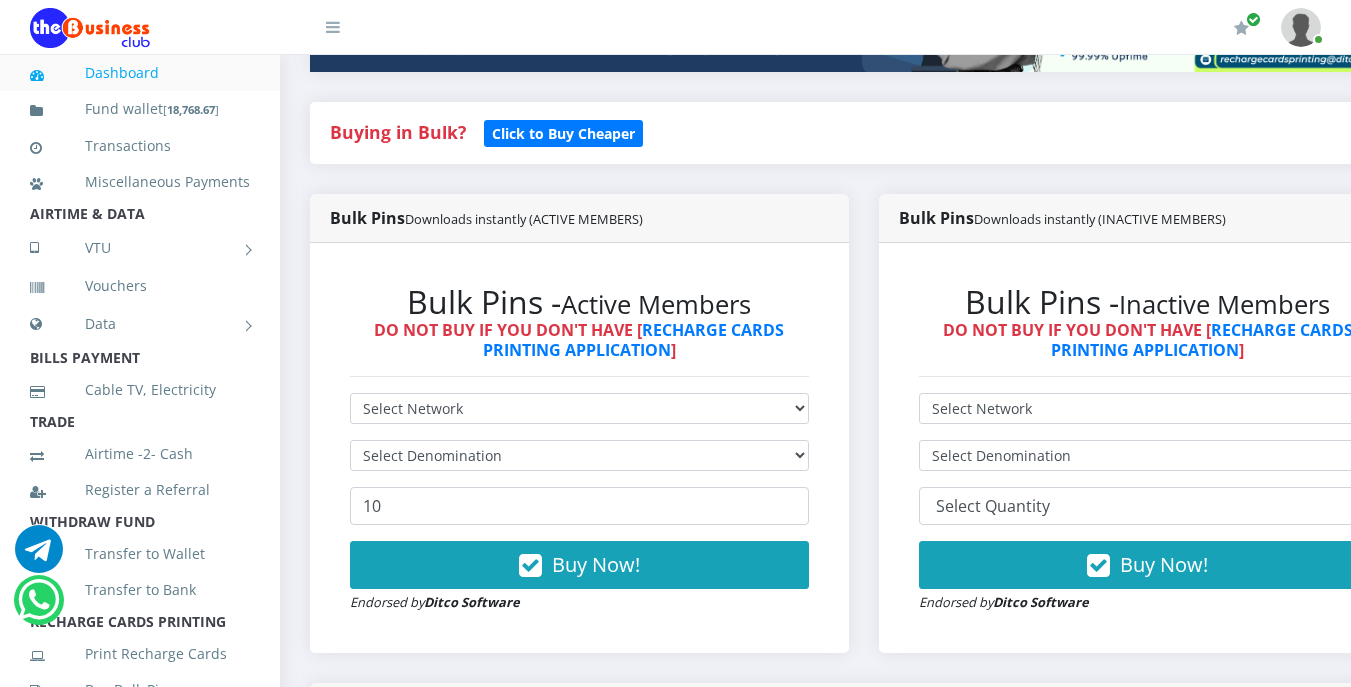 scroll, scrollTop: 501, scrollLeft: 0, axis: vertical 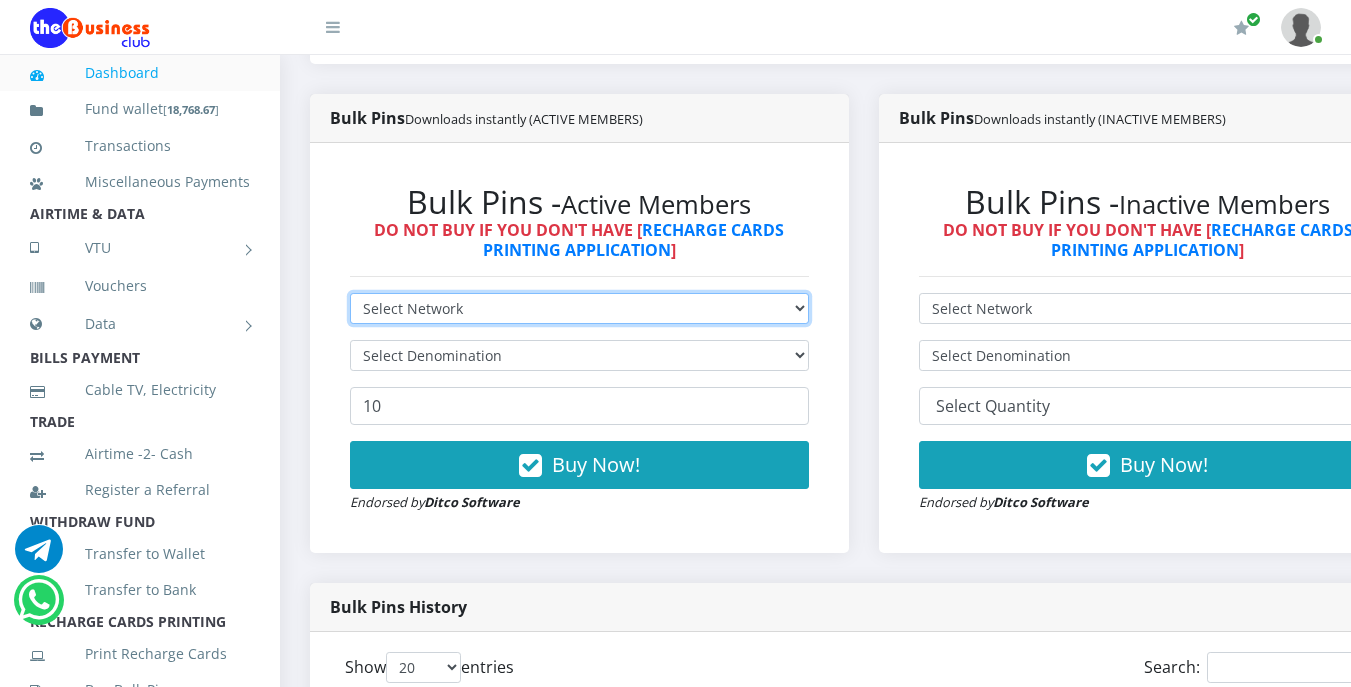 click on "Select Network
MTN
Globacom
9Mobile
Airtel" at bounding box center (579, 308) 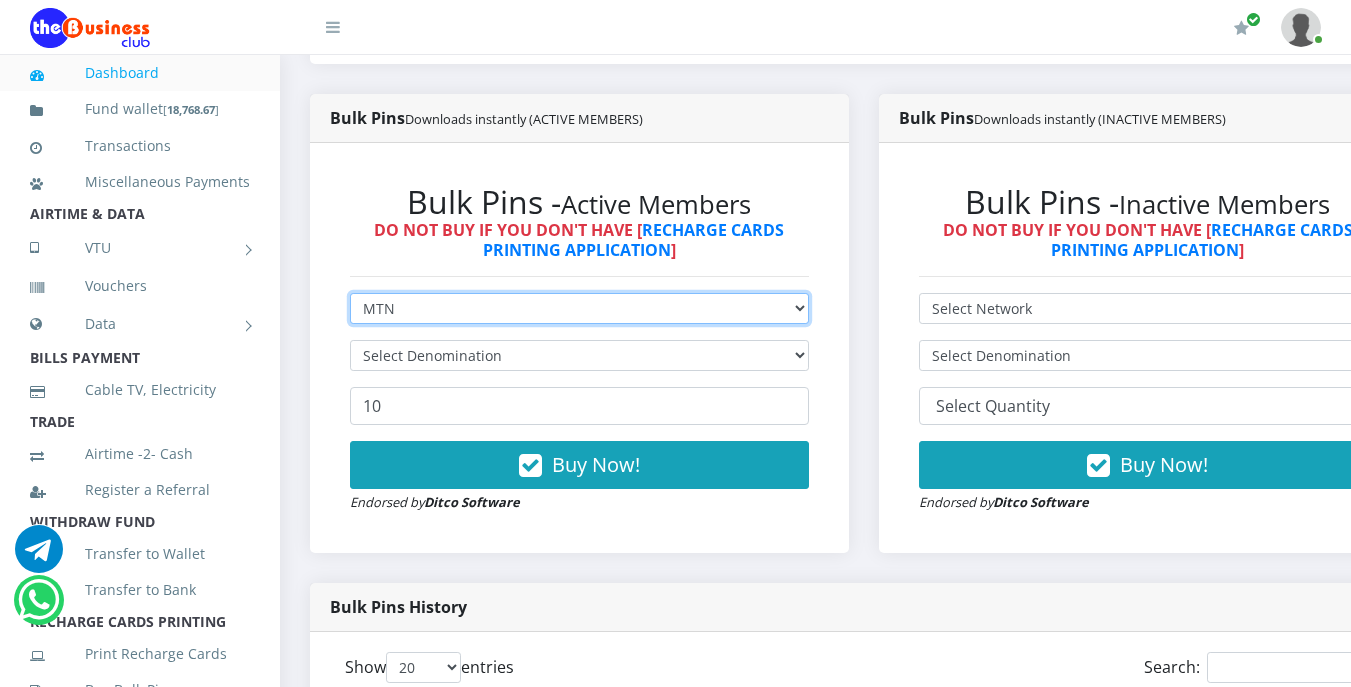 click on "Select Network
MTN
Globacom
9Mobile
Airtel" at bounding box center [579, 308] 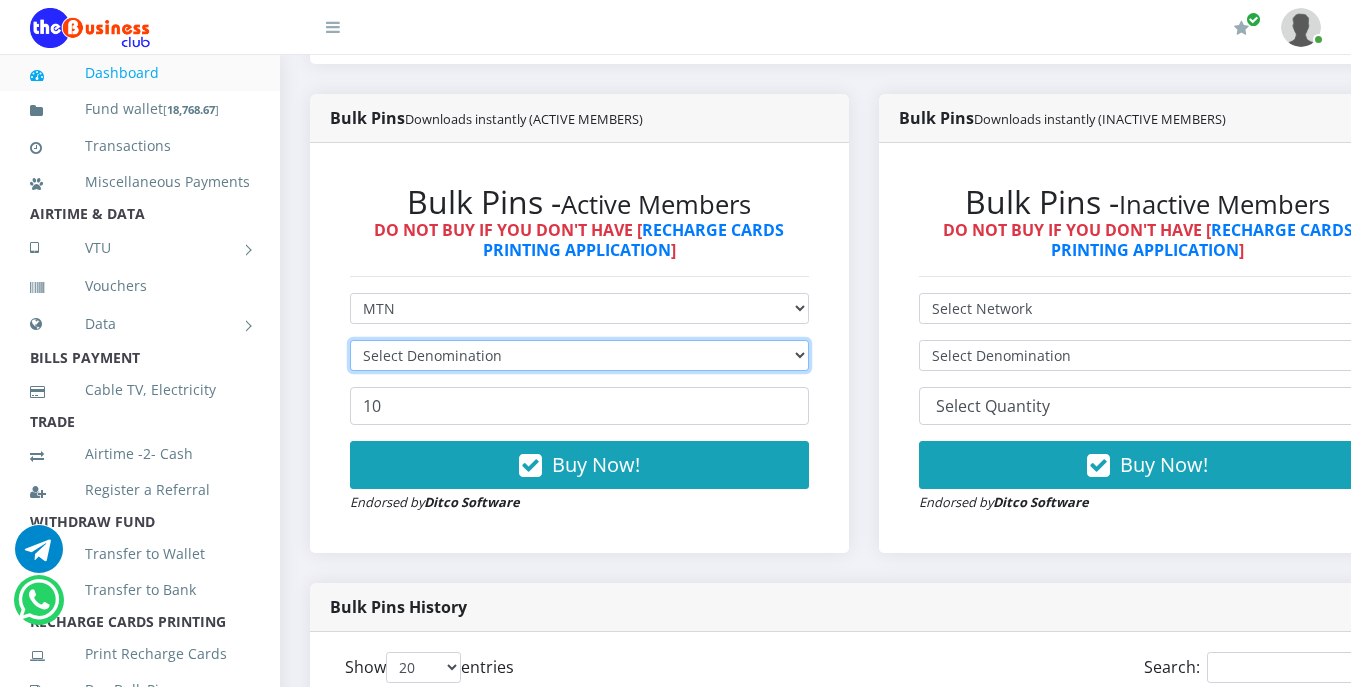 click on "Select Denomination" at bounding box center [579, 355] 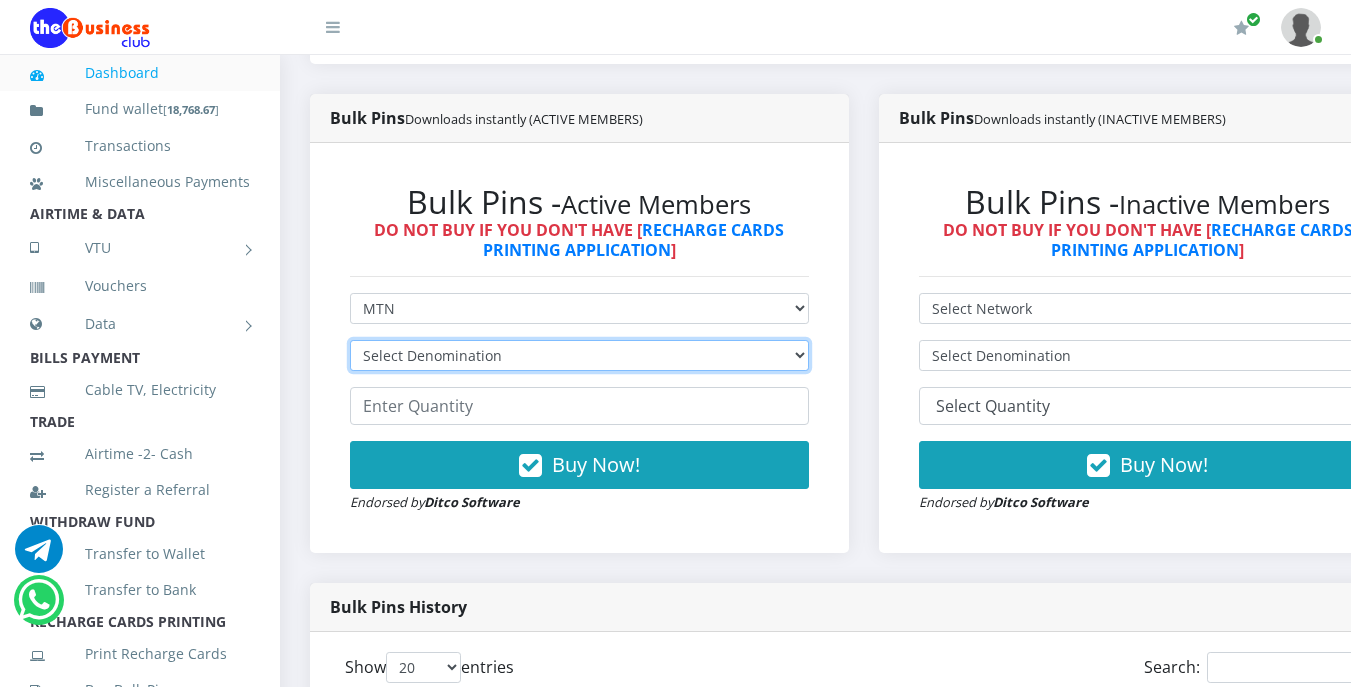 select on "387.96-400" 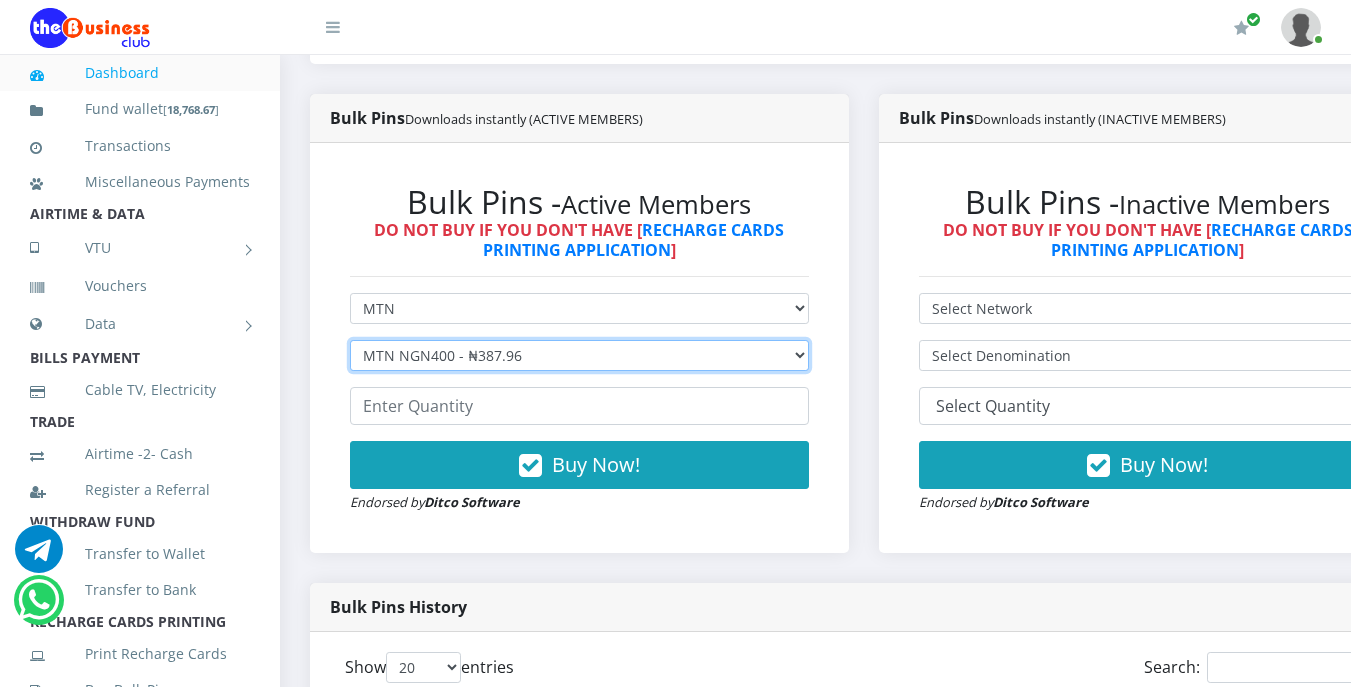 click on "Select Denomination MTN NGN100 - ₦96.99 MTN NGN200 - ₦193.98 MTN NGN400 - ₦387.96 MTN NGN500 - ₦484.95 MTN NGN1000 - ₦969.90 MTN NGN1500 - ₦1,454.85" at bounding box center (579, 355) 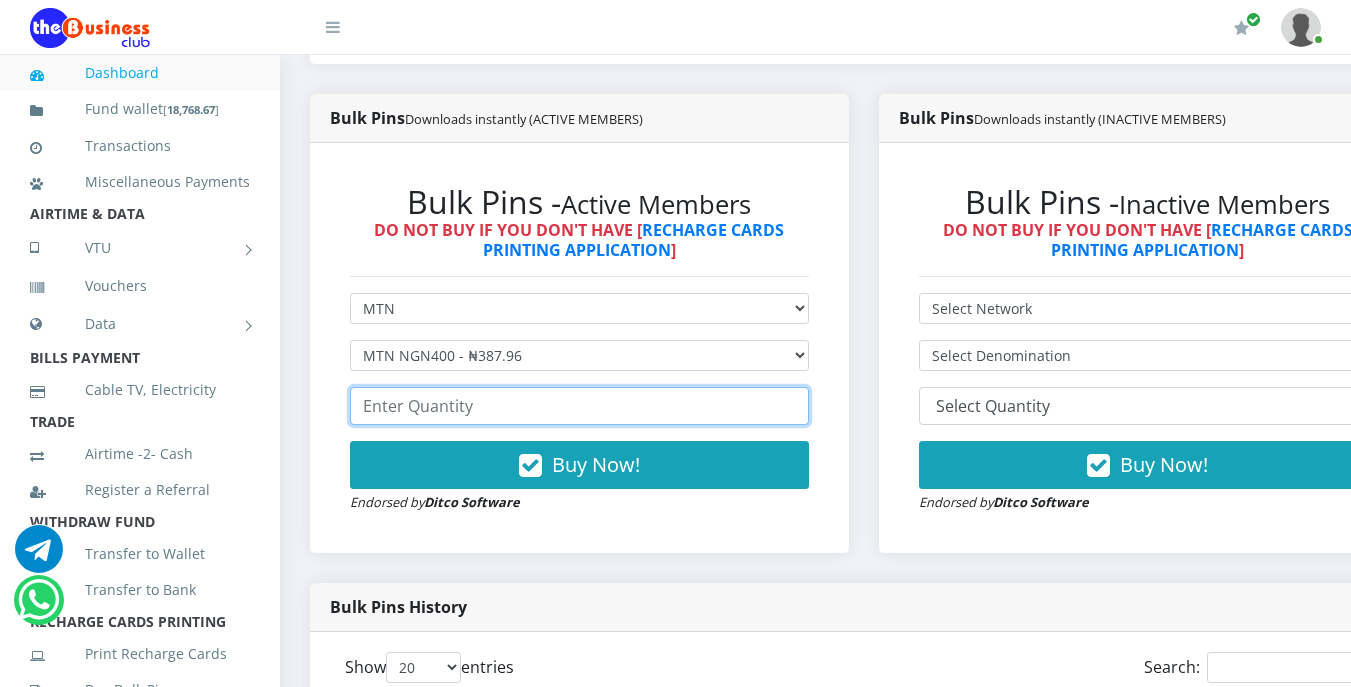 click at bounding box center (579, 406) 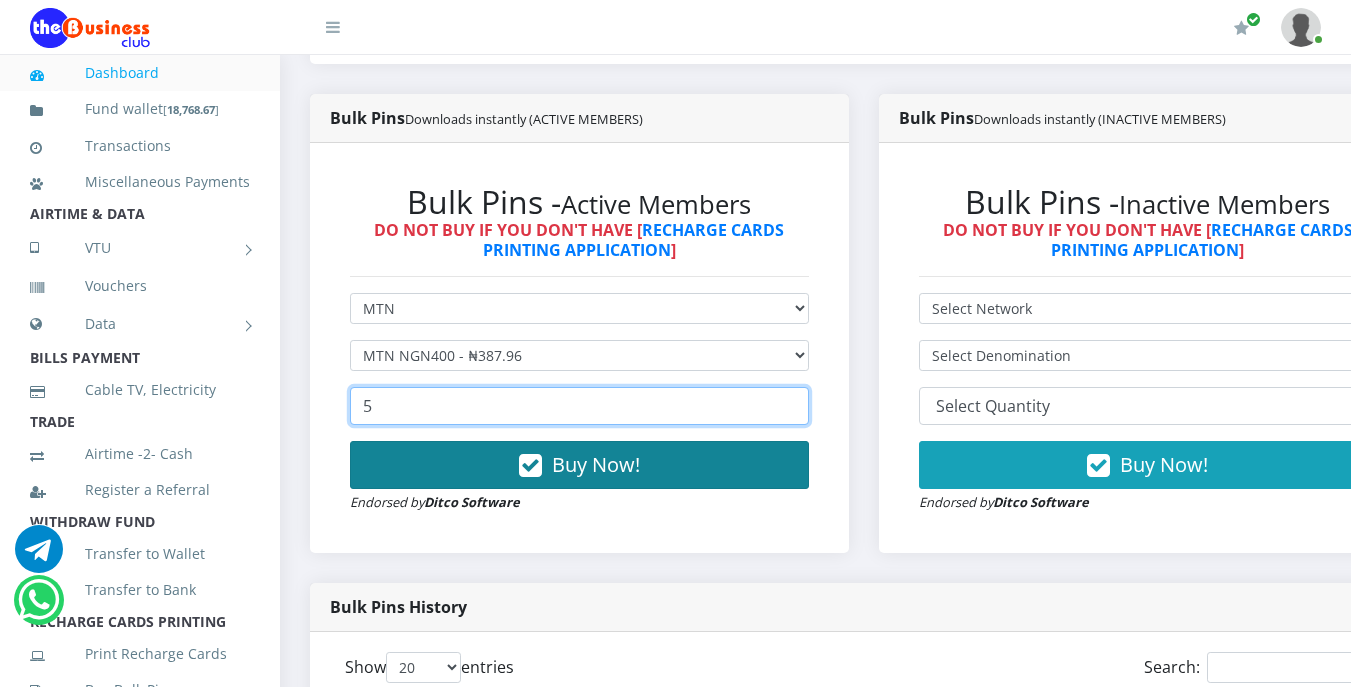 type on "5" 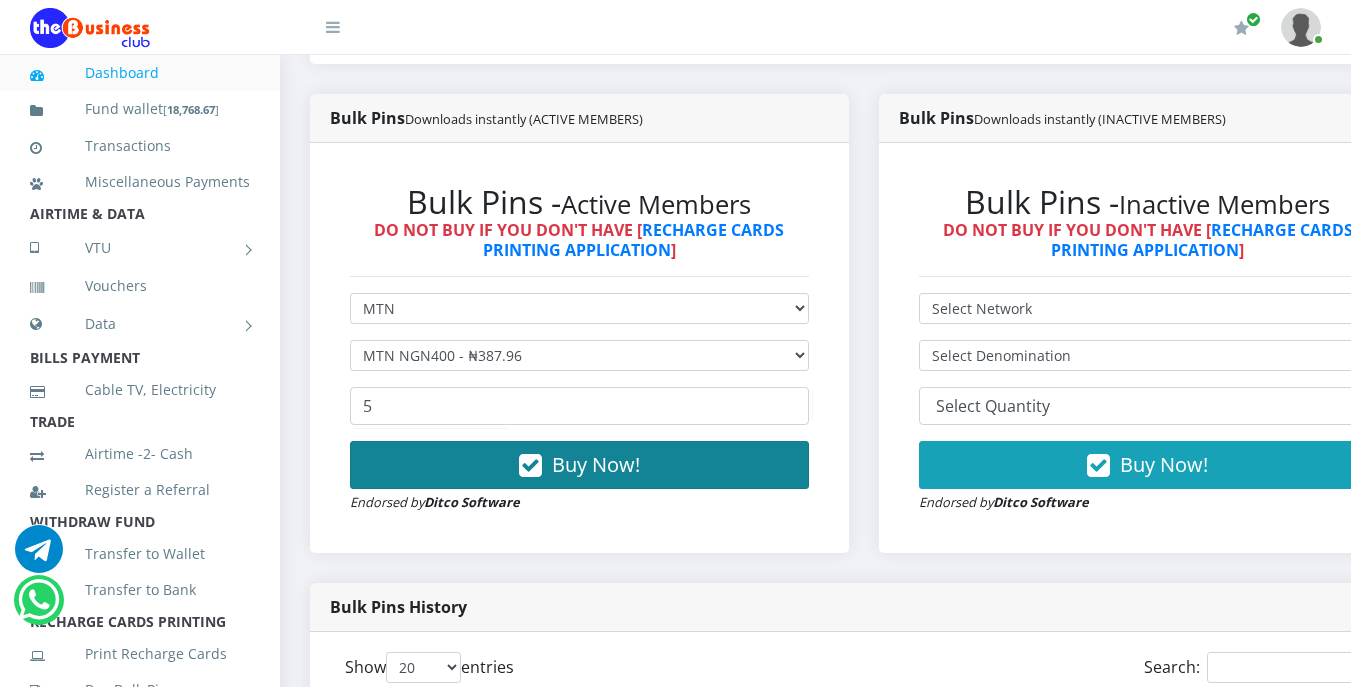 click on "Buy Now!" at bounding box center [596, 464] 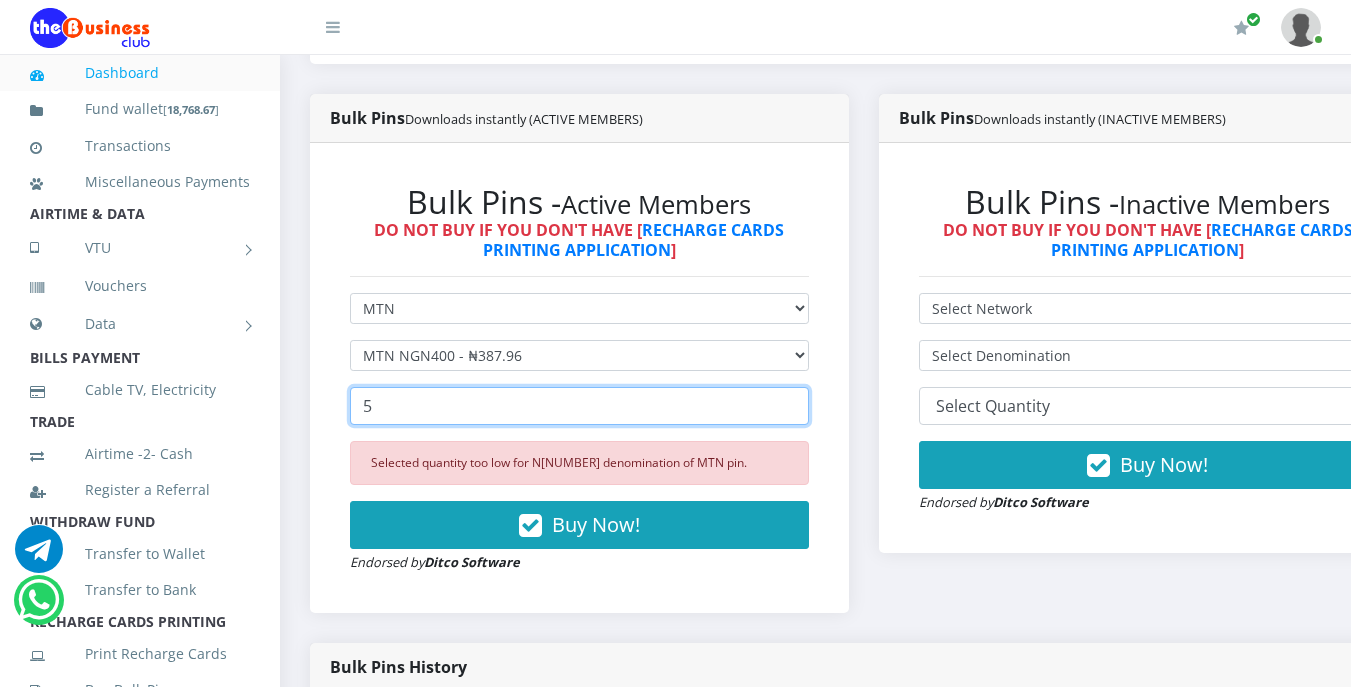 click on "5" at bounding box center (579, 406) 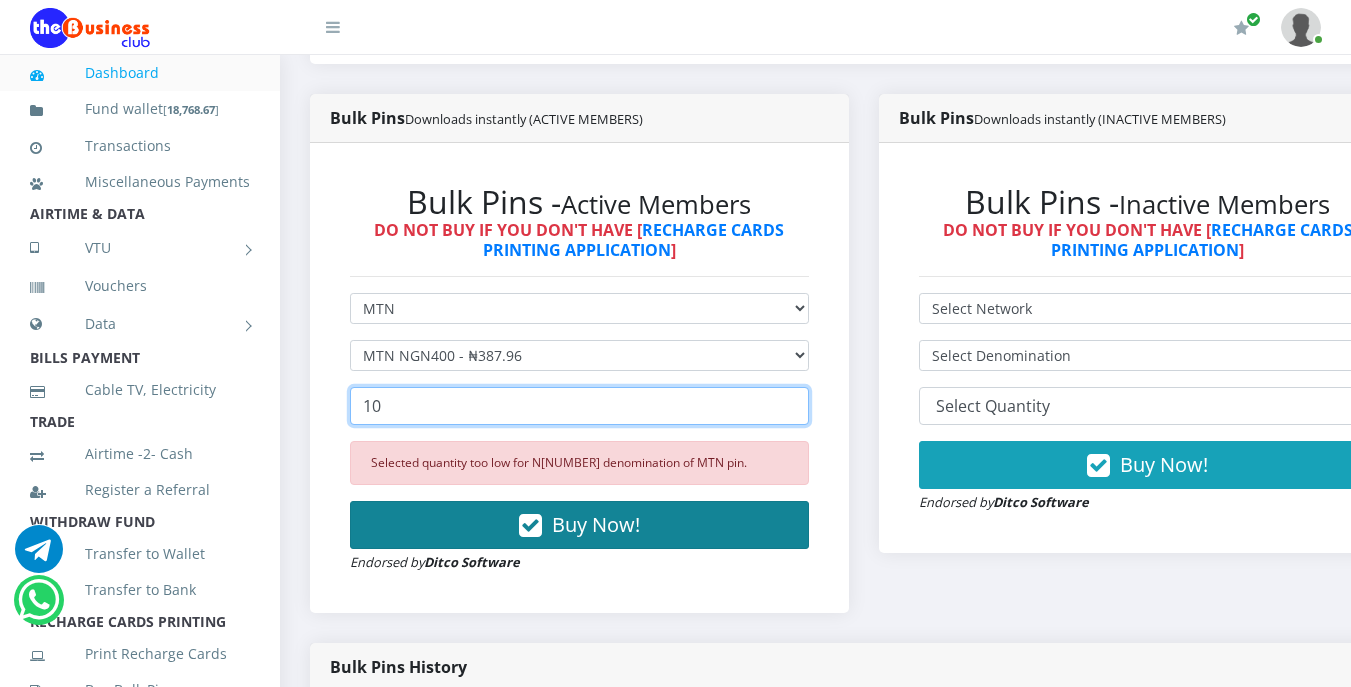 type on "10" 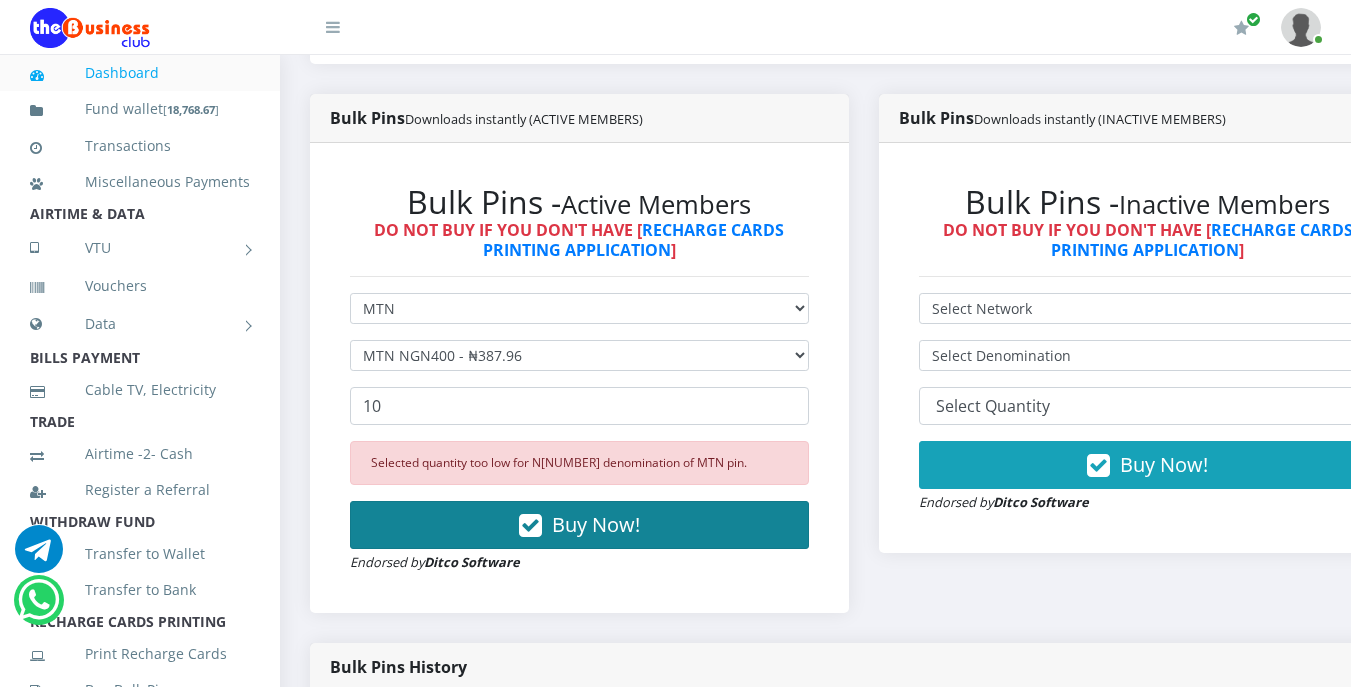 click at bounding box center (530, 526) 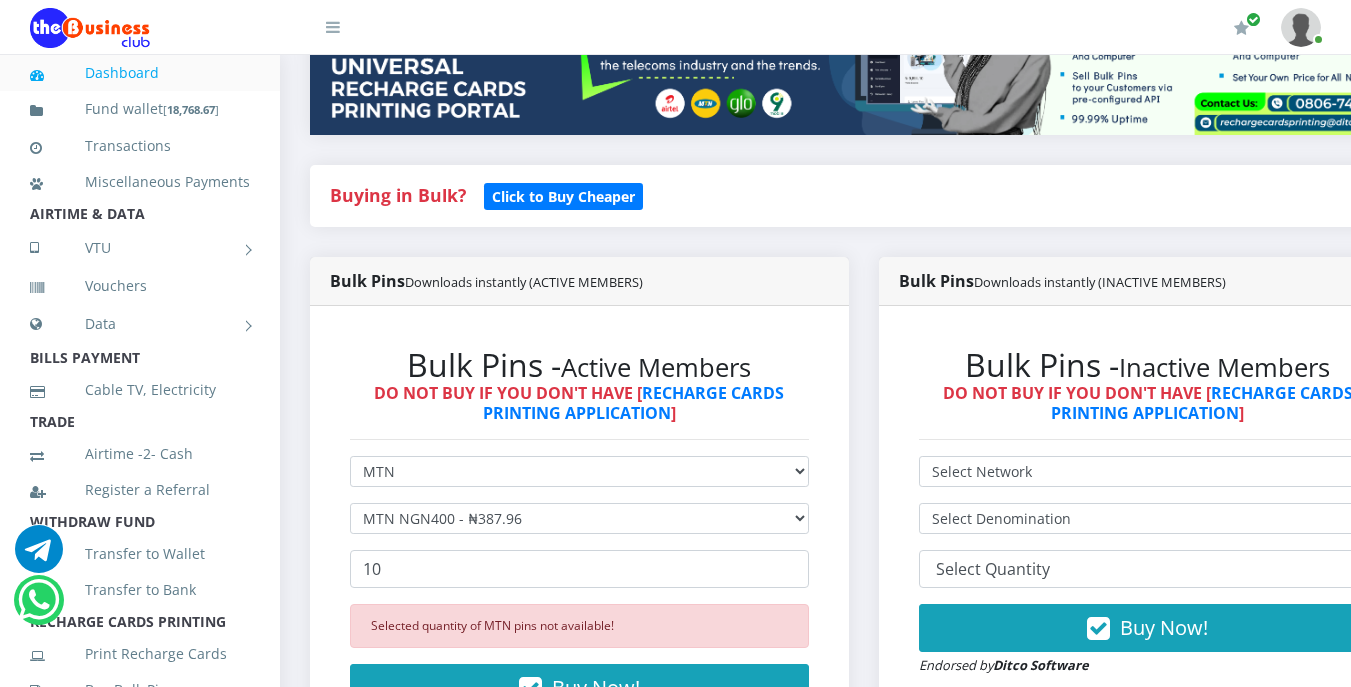 scroll, scrollTop: 400, scrollLeft: 0, axis: vertical 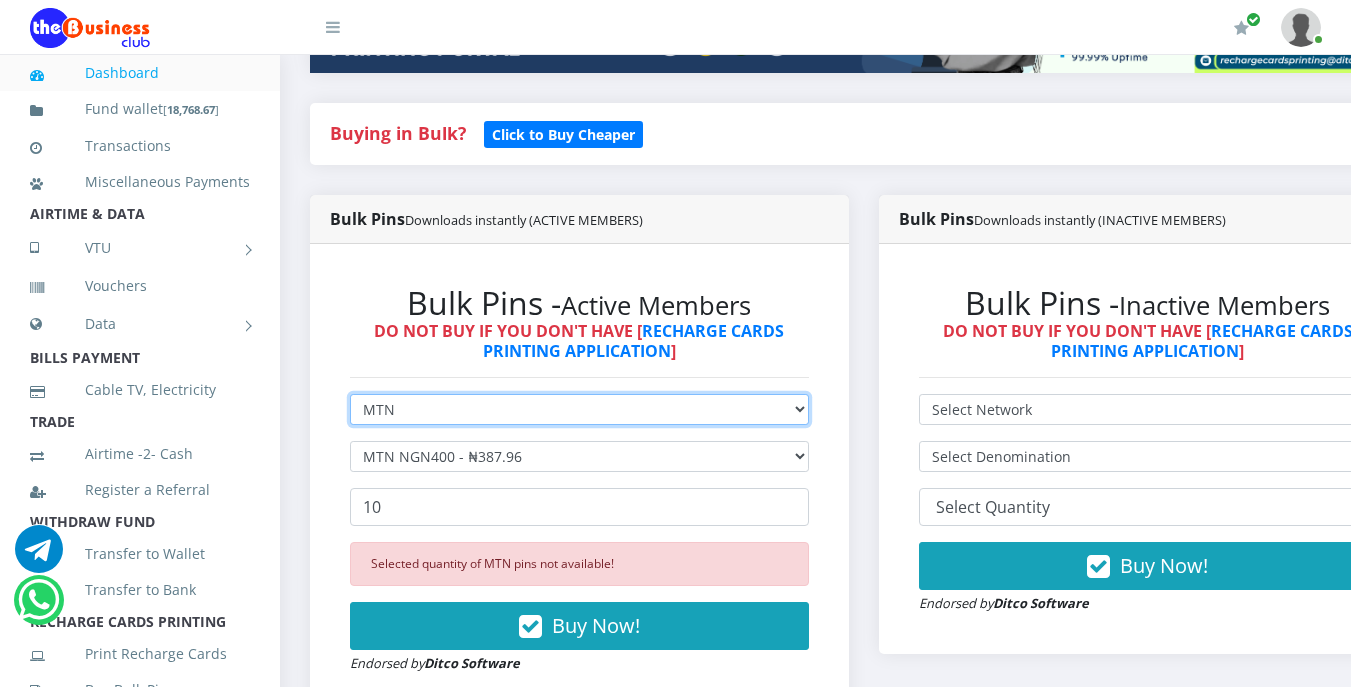 click on "Select Network
MTN
Globacom
9Mobile
Airtel" at bounding box center [579, 409] 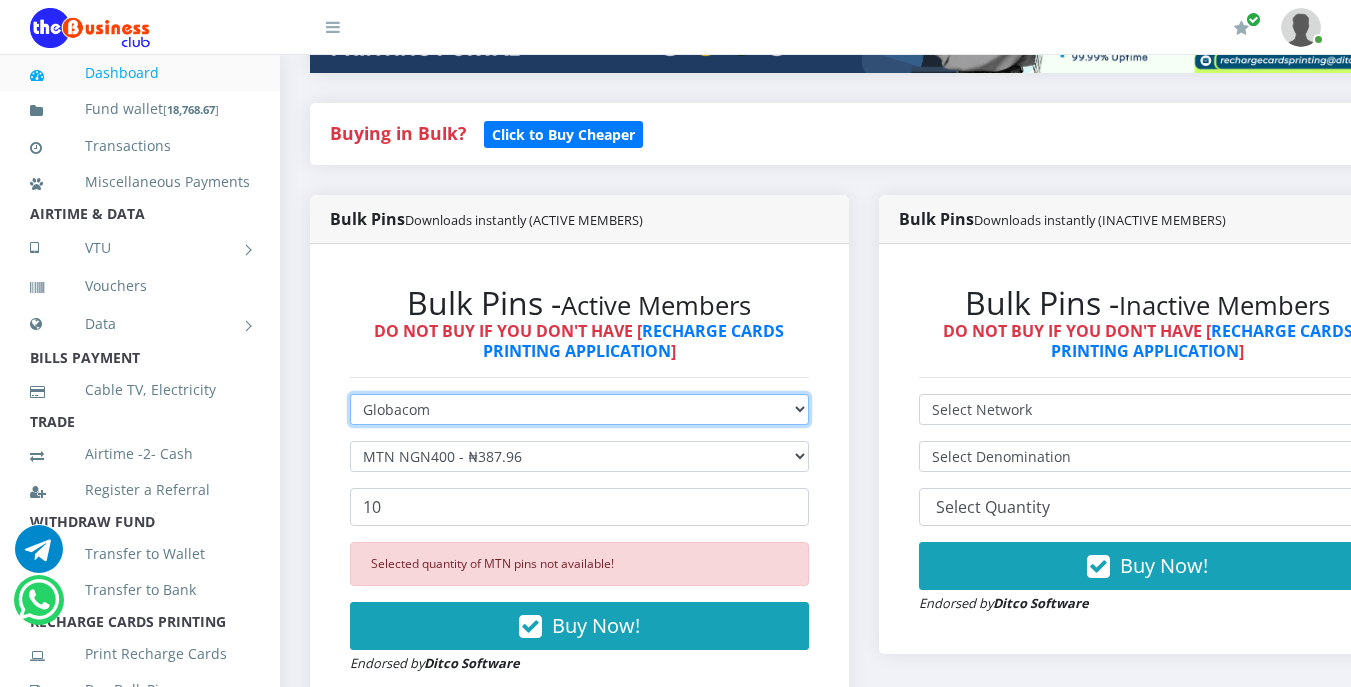 click on "Select Network
MTN
Globacom
9Mobile
Airtel" at bounding box center (579, 409) 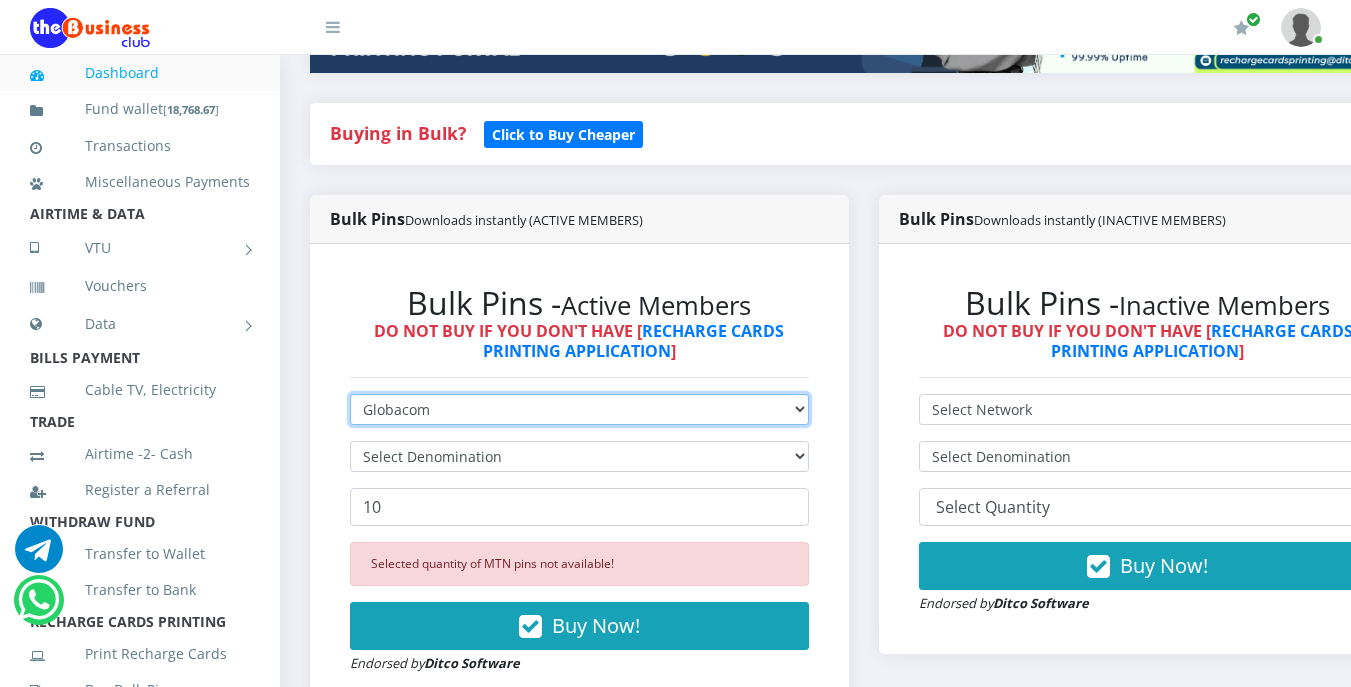 type 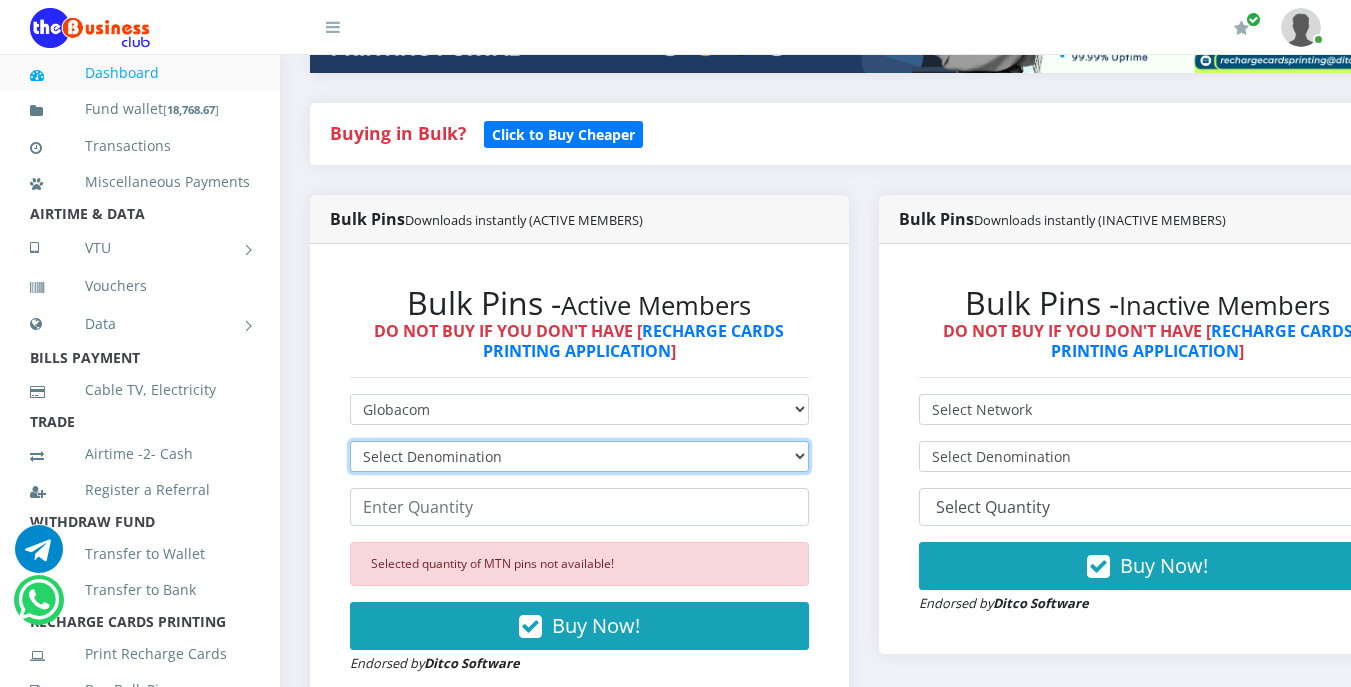 click on "Select Denomination Glo NGN100 - ₦96.55 Glo NGN200 - ₦193.10 Glo NGN500 - ₦482.75 Glo NGN1000 - ₦965.50" at bounding box center [579, 456] 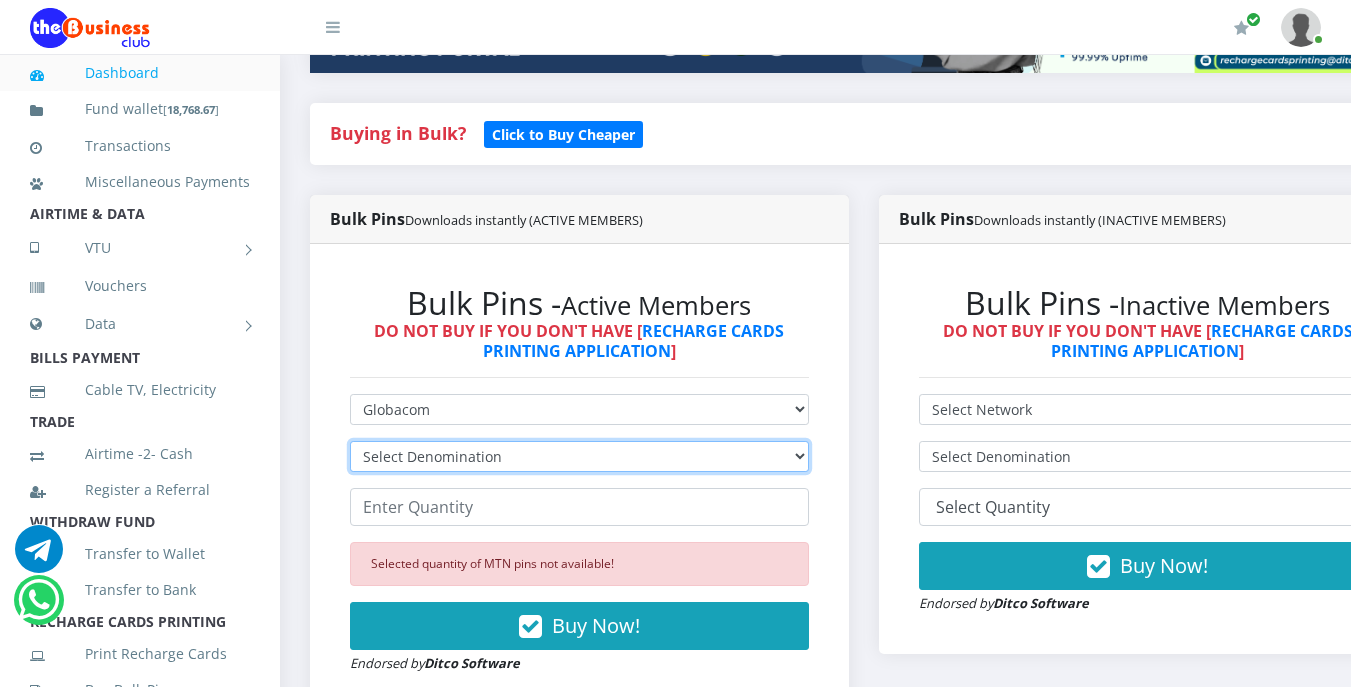 select on "482.75-500" 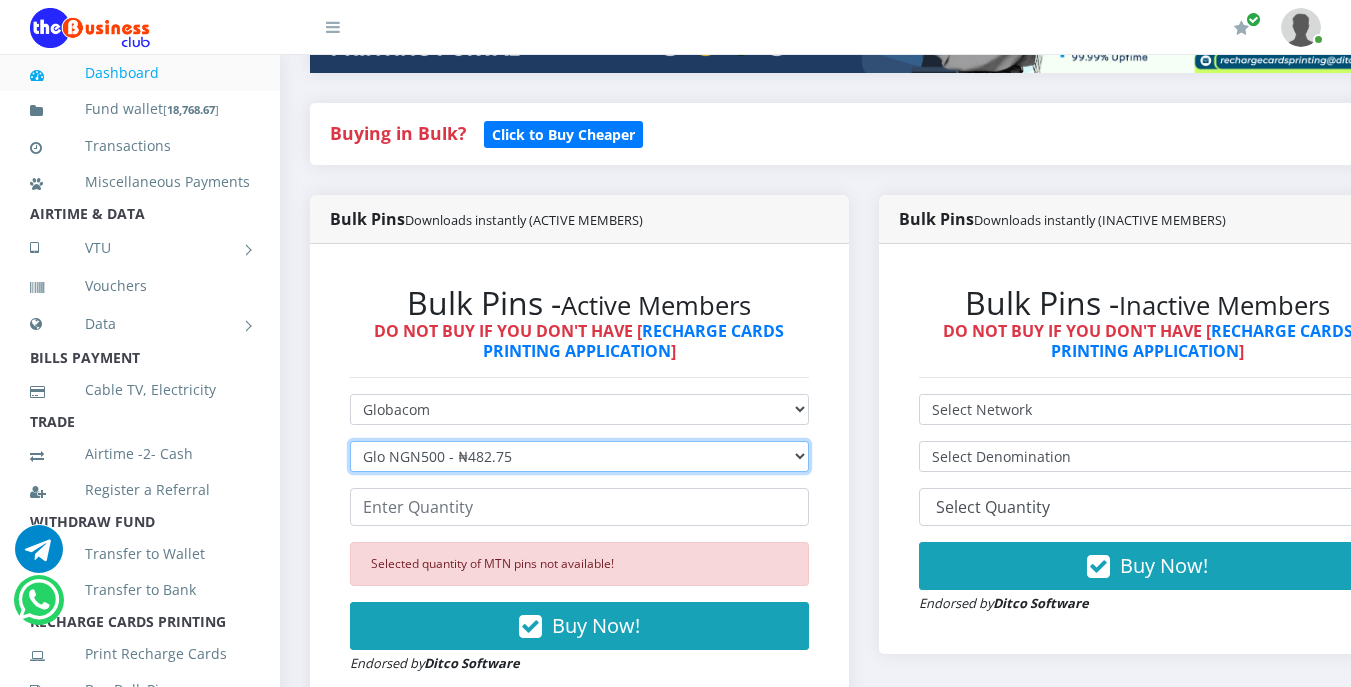 click on "Select Denomination Glo NGN100 - ₦96.55 Glo NGN200 - ₦193.10 Glo NGN500 - ₦482.75 Glo NGN1000 - ₦965.50" at bounding box center [579, 456] 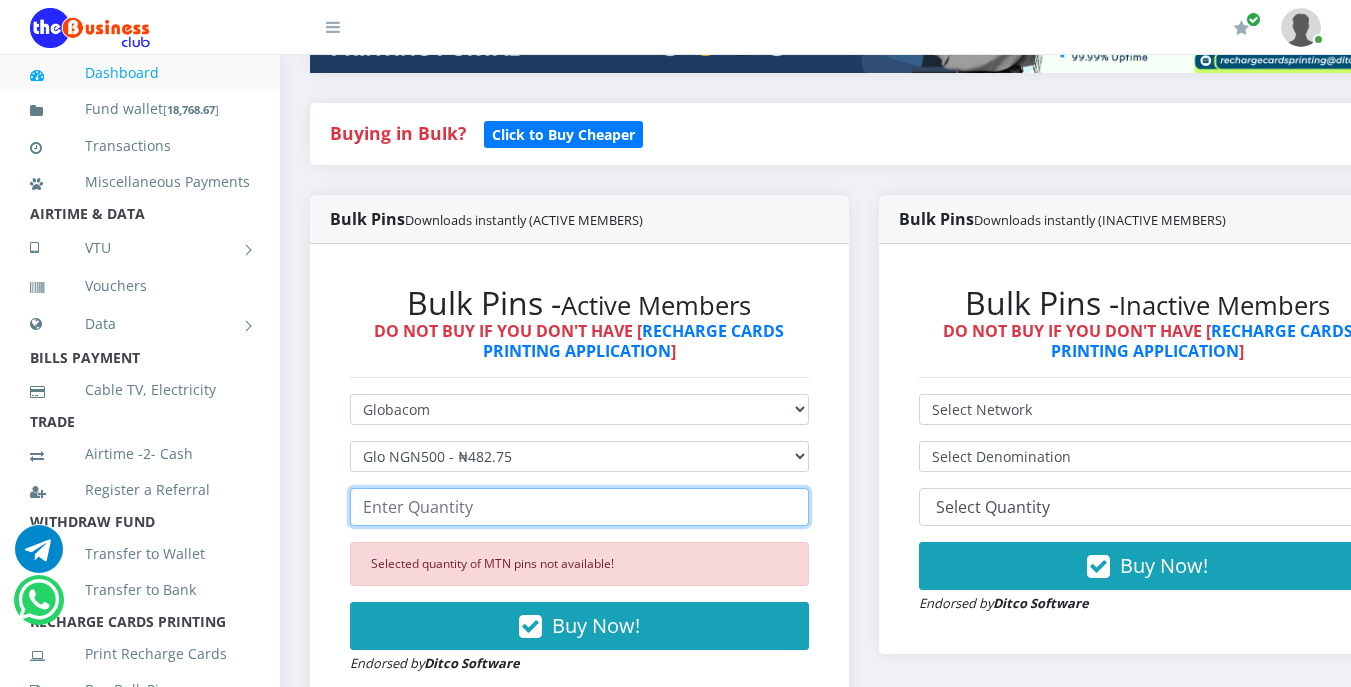 click at bounding box center [579, 507] 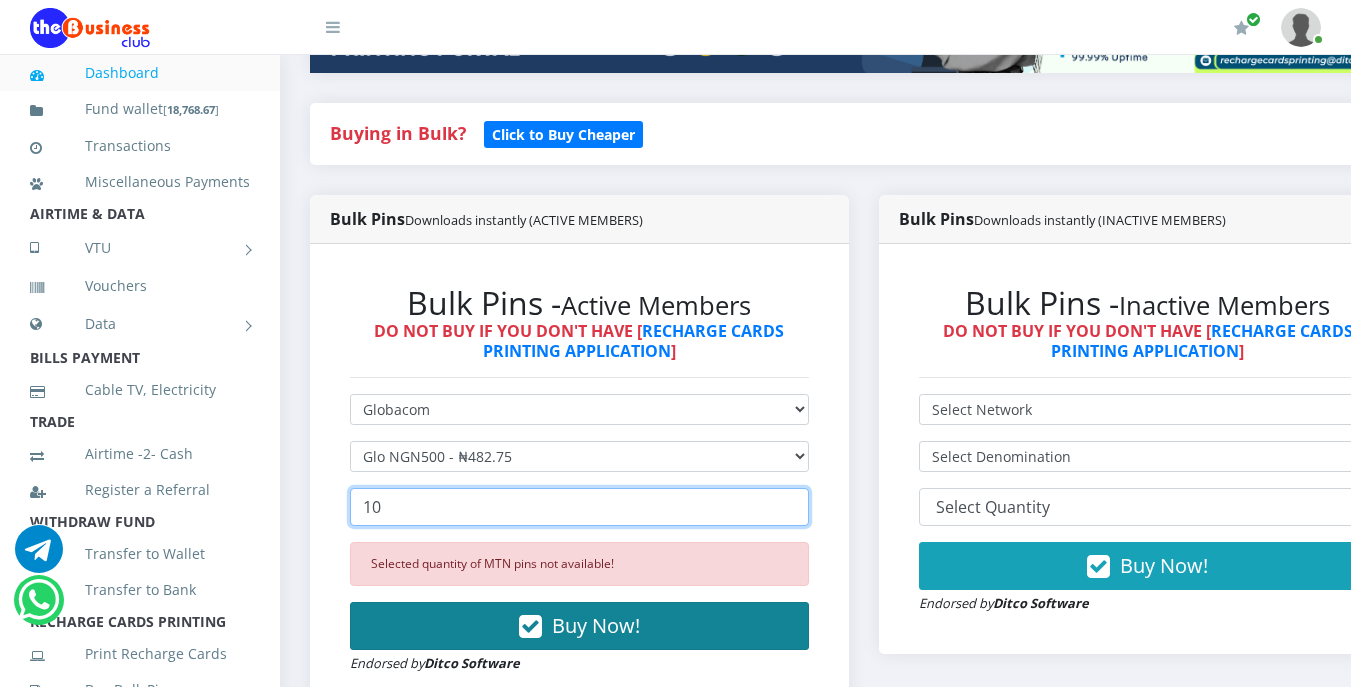 type on "10" 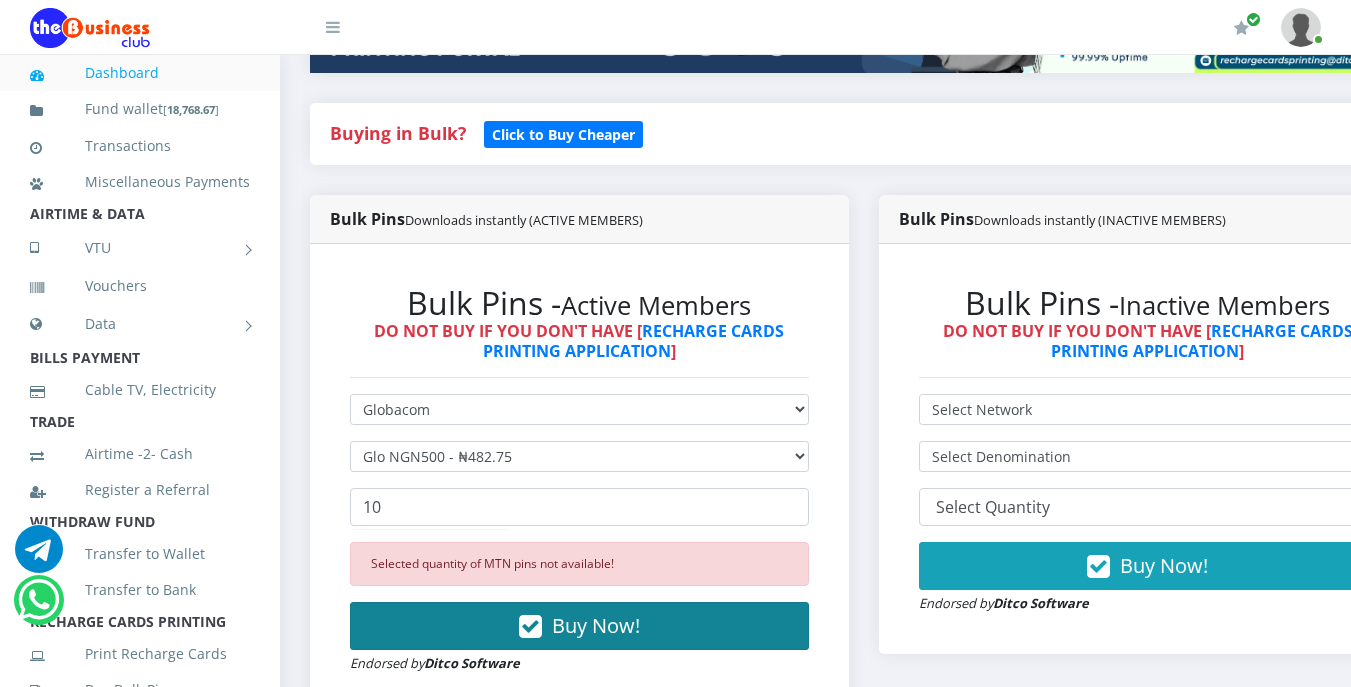click on "Buy Now!" at bounding box center (596, 625) 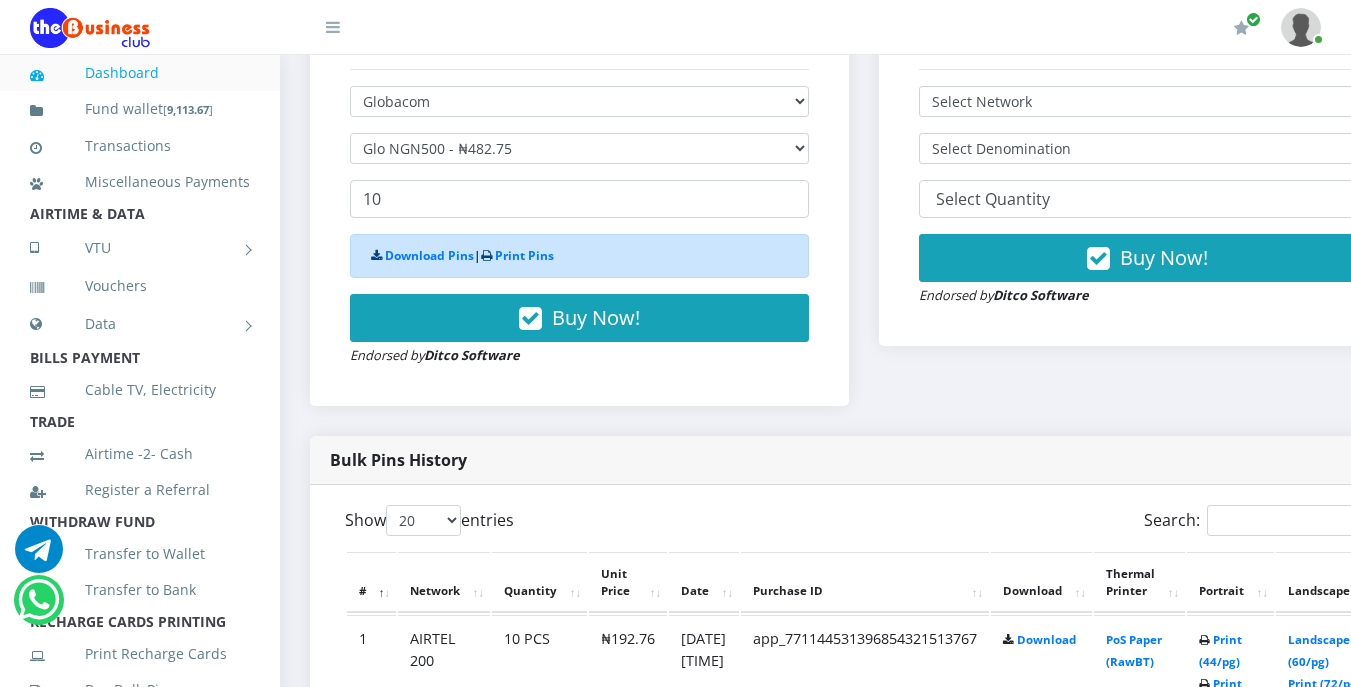 scroll, scrollTop: 700, scrollLeft: 0, axis: vertical 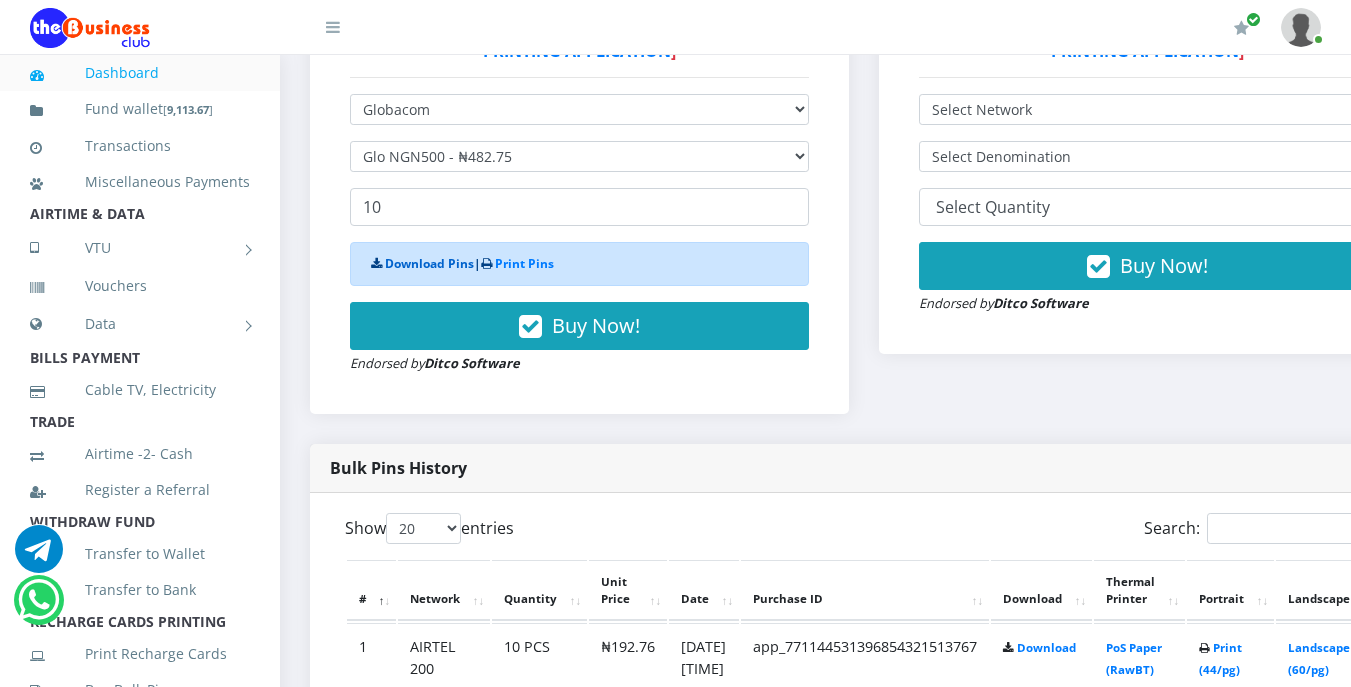 click on "Download Pins" at bounding box center (429, 263) 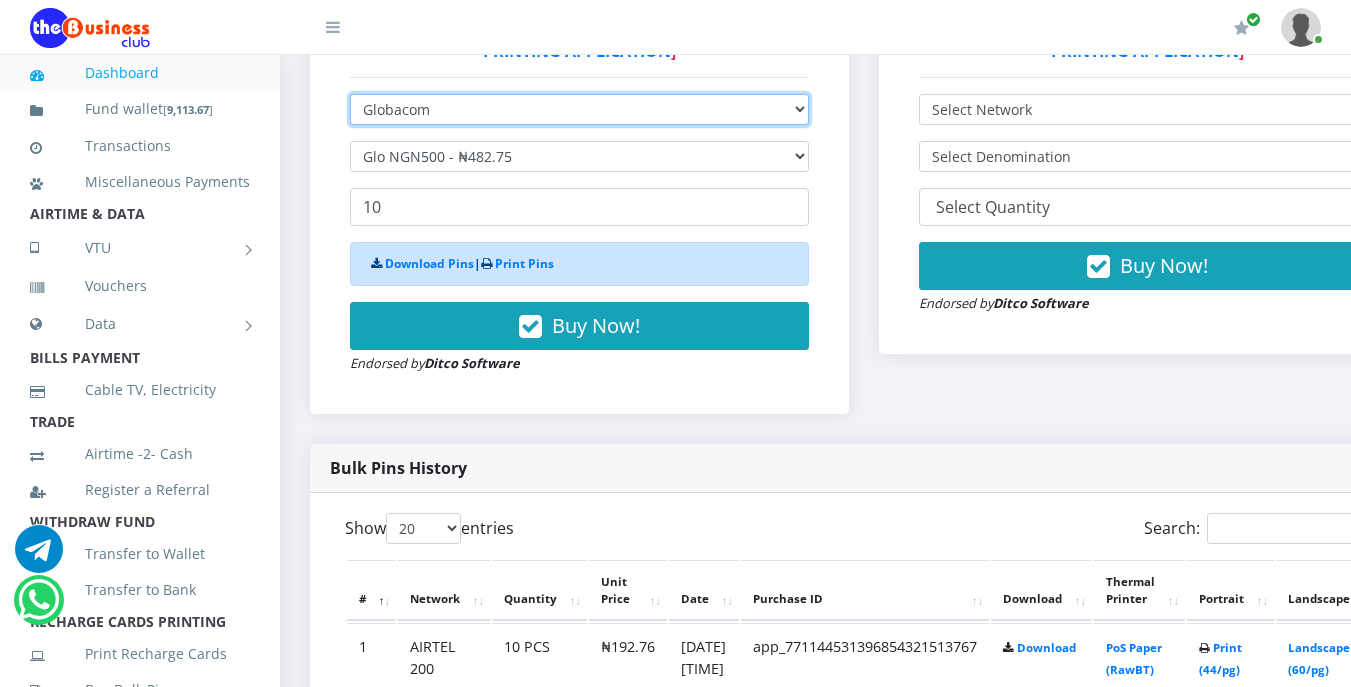 click on "Select Network
MTN
Globacom
9Mobile
Airtel" at bounding box center (579, 109) 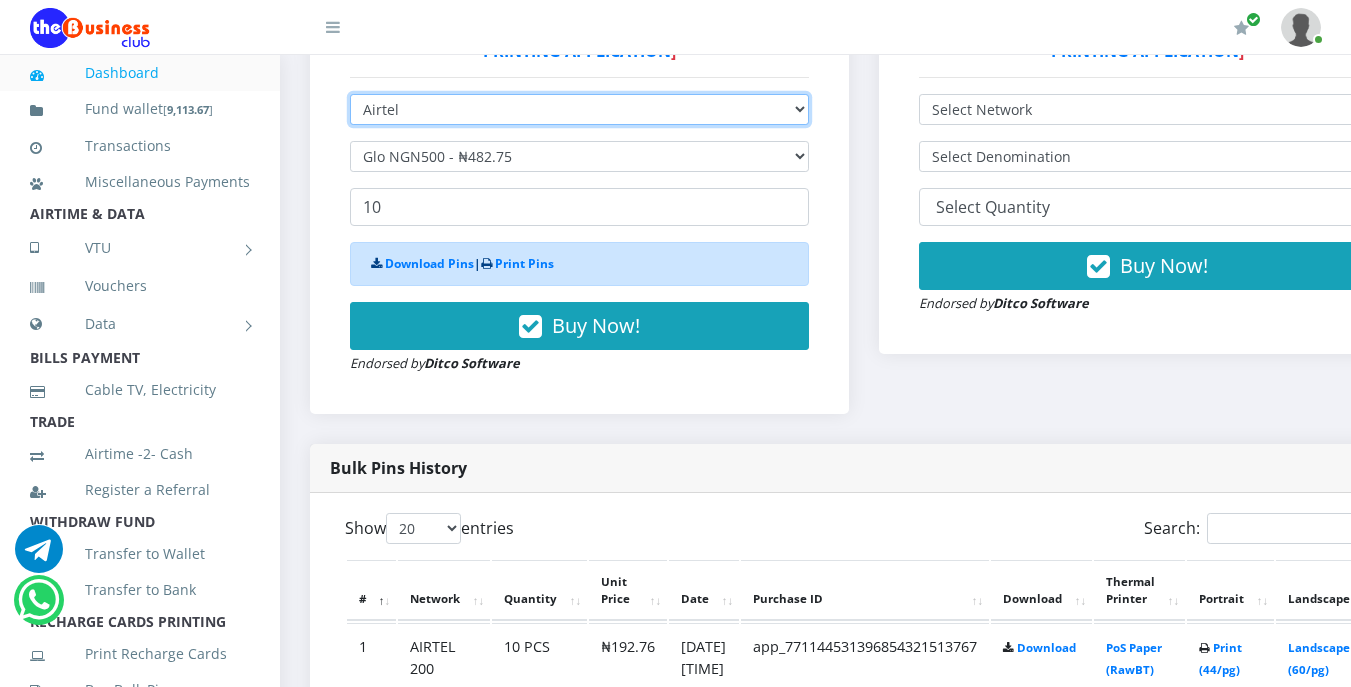 click on "Select Network
MTN
Globacom
9Mobile
Airtel" at bounding box center (579, 109) 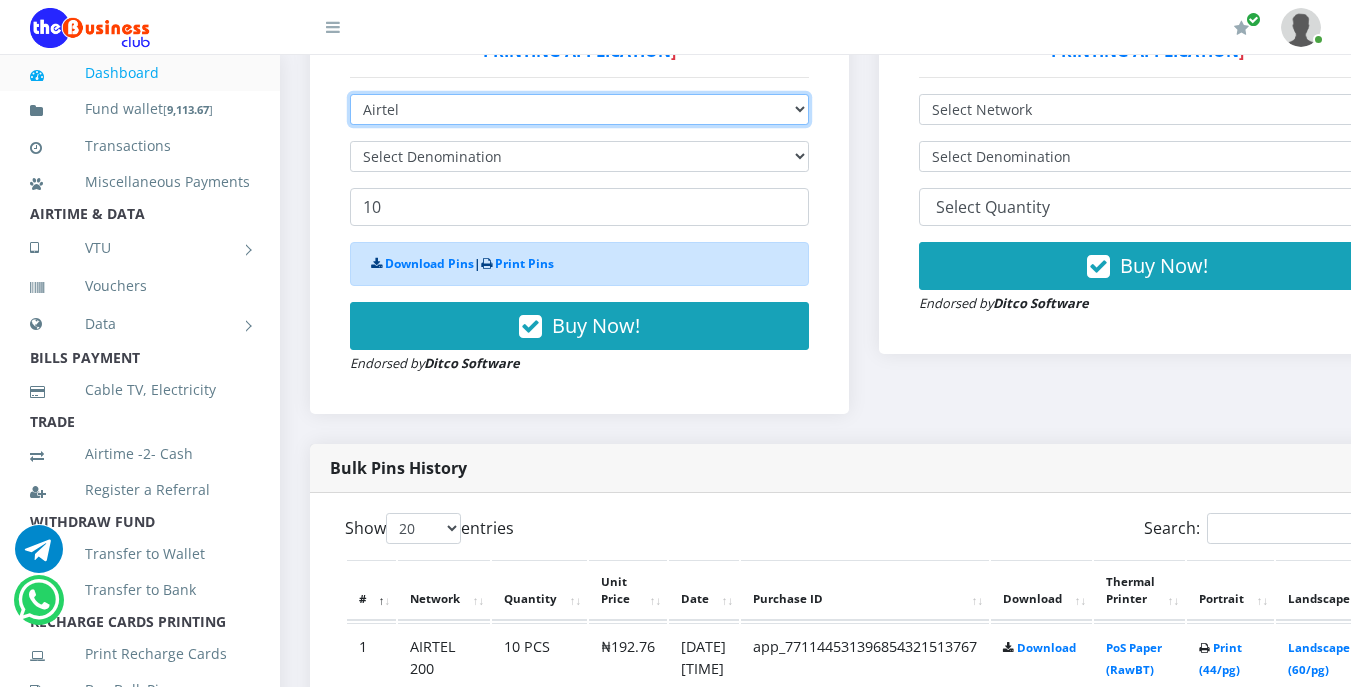 type 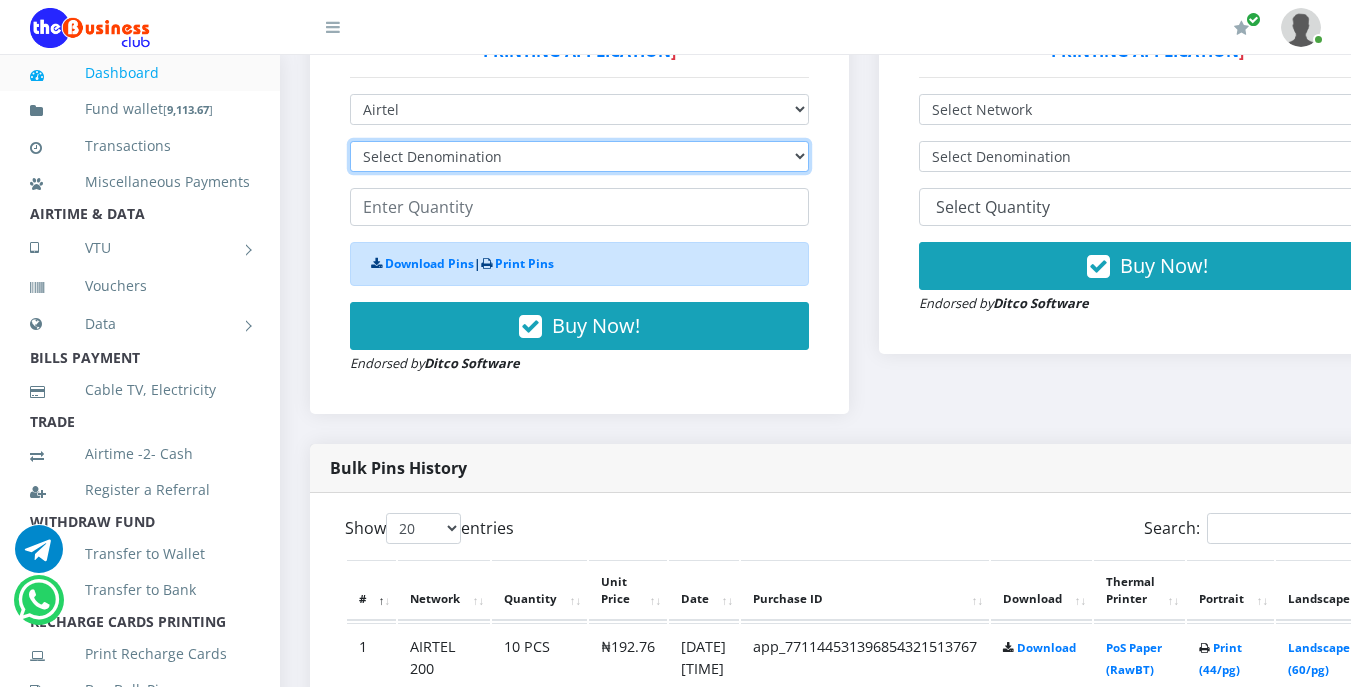 click on "Select Denomination Airtel NGN100 - ₦96.38 Airtel NGN200 - ₦192.76 Airtel NGN500 - ₦481.90 Airtel NGN1000 - ₦963.80" at bounding box center (579, 156) 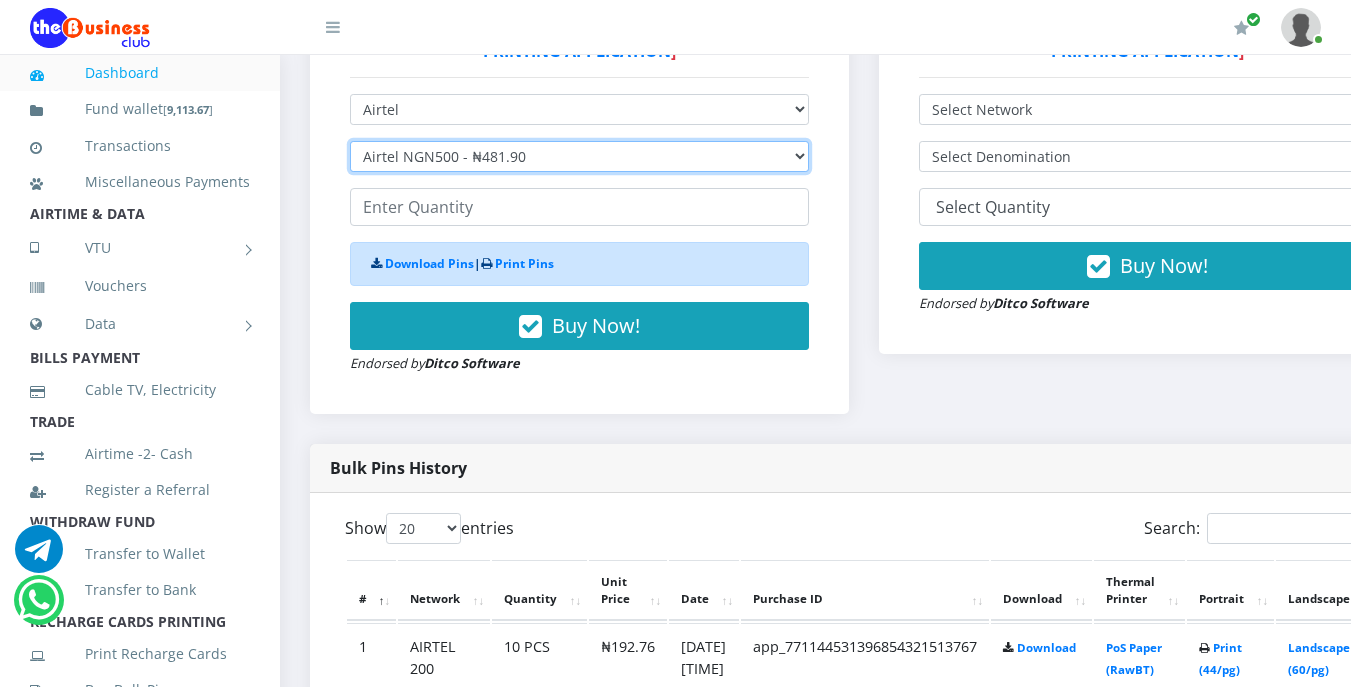 click on "Select Denomination Airtel NGN100 - ₦96.38 Airtel NGN200 - ₦192.76 Airtel NGN500 - ₦481.90 Airtel NGN1000 - ₦963.80" at bounding box center (579, 156) 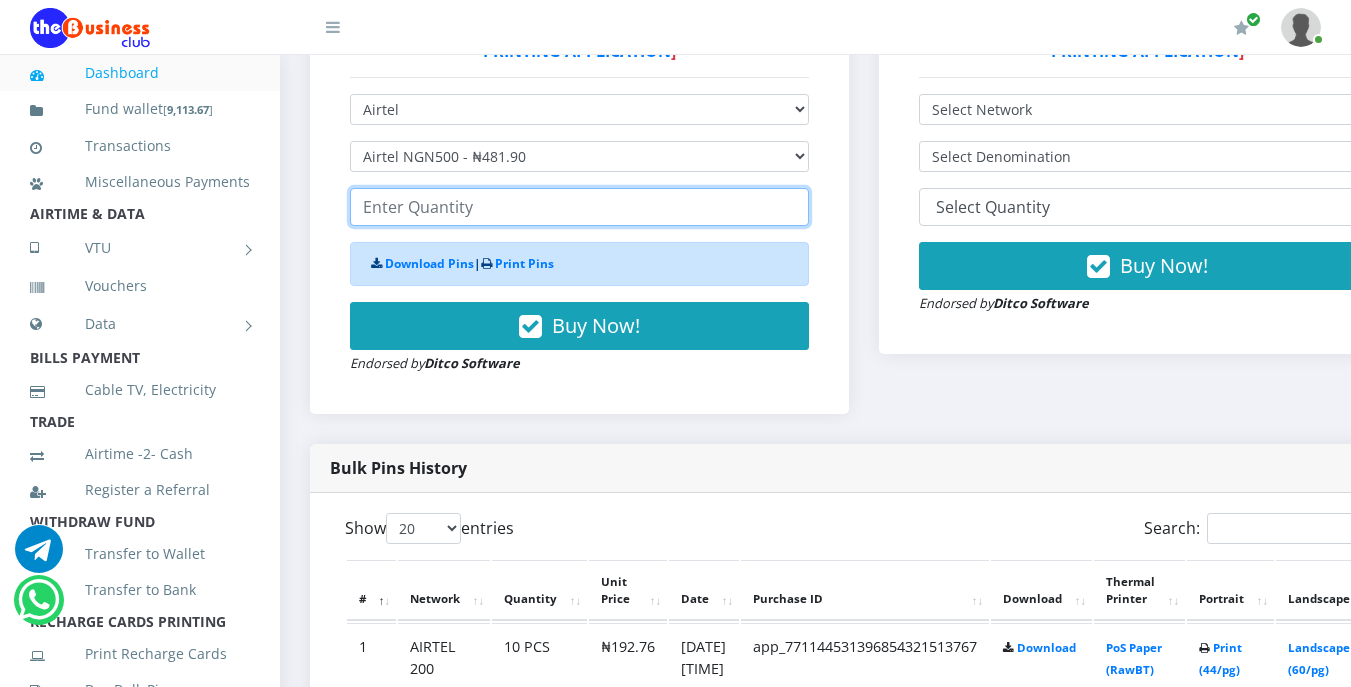 click at bounding box center [579, 207] 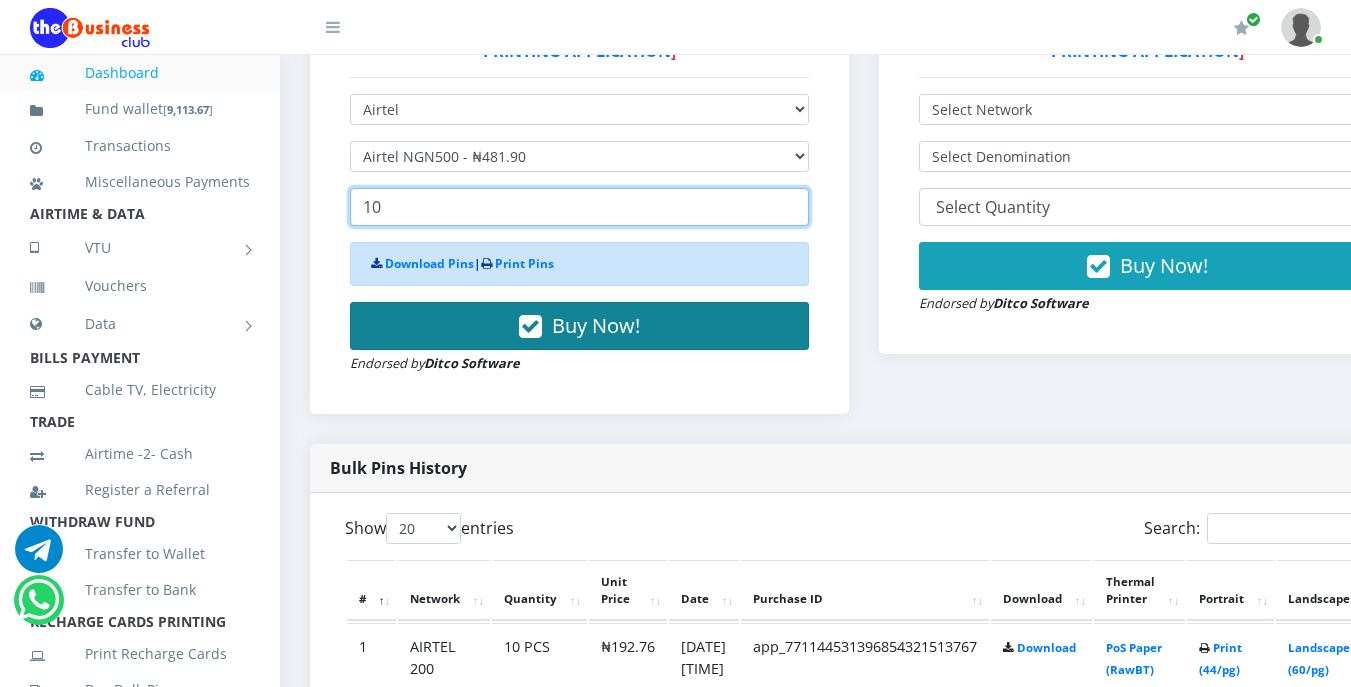 type on "10" 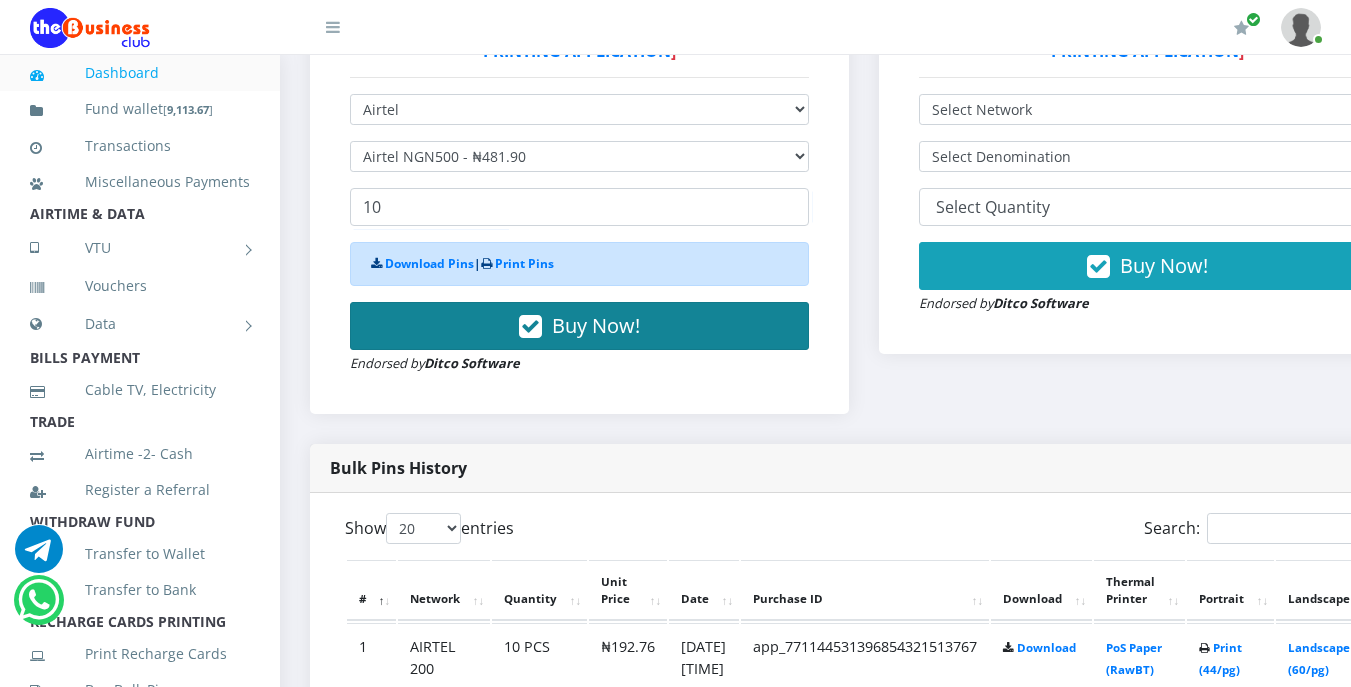 click on "Buy Now!" at bounding box center [596, 325] 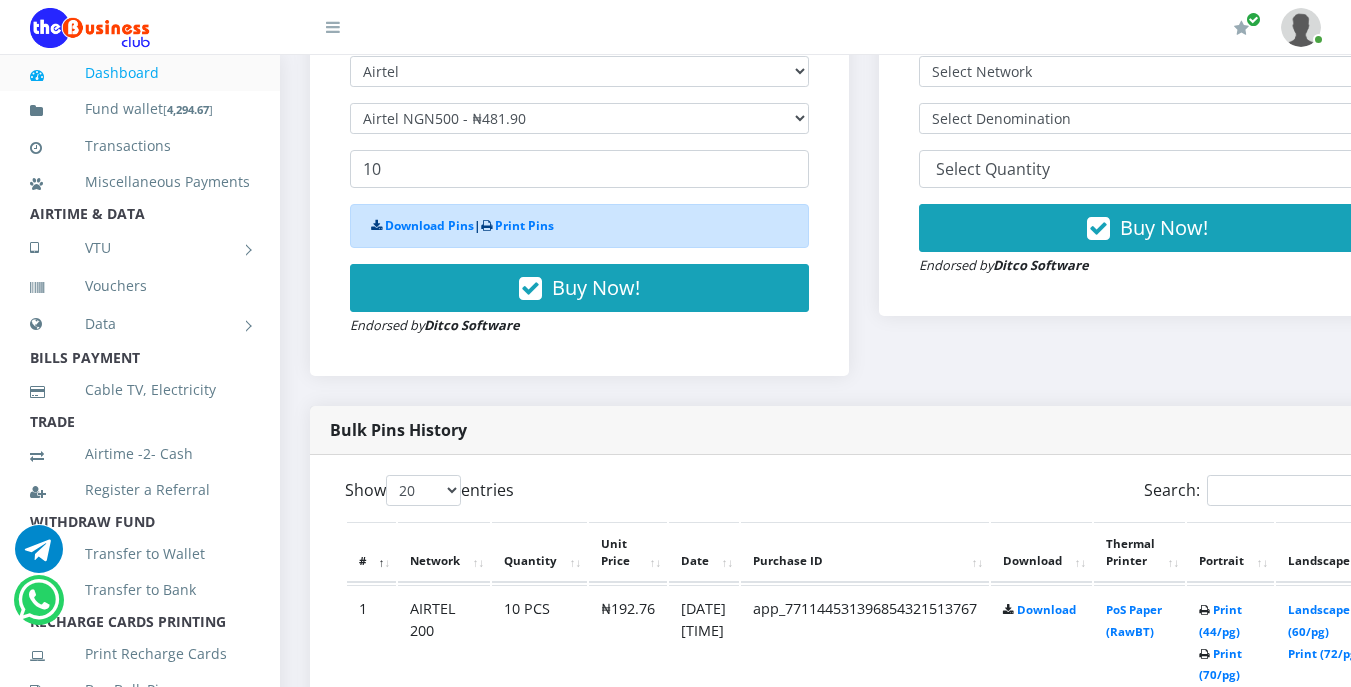 scroll, scrollTop: 700, scrollLeft: 0, axis: vertical 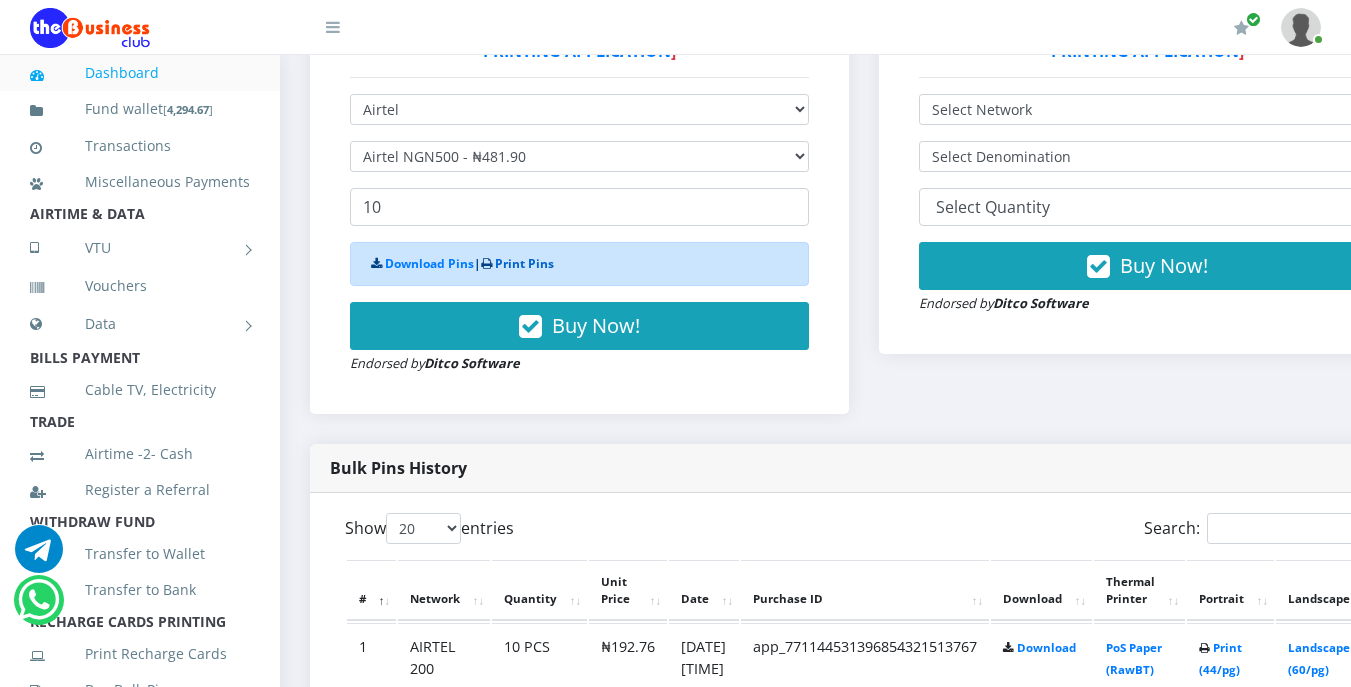click on "Print Pins" at bounding box center [524, 263] 